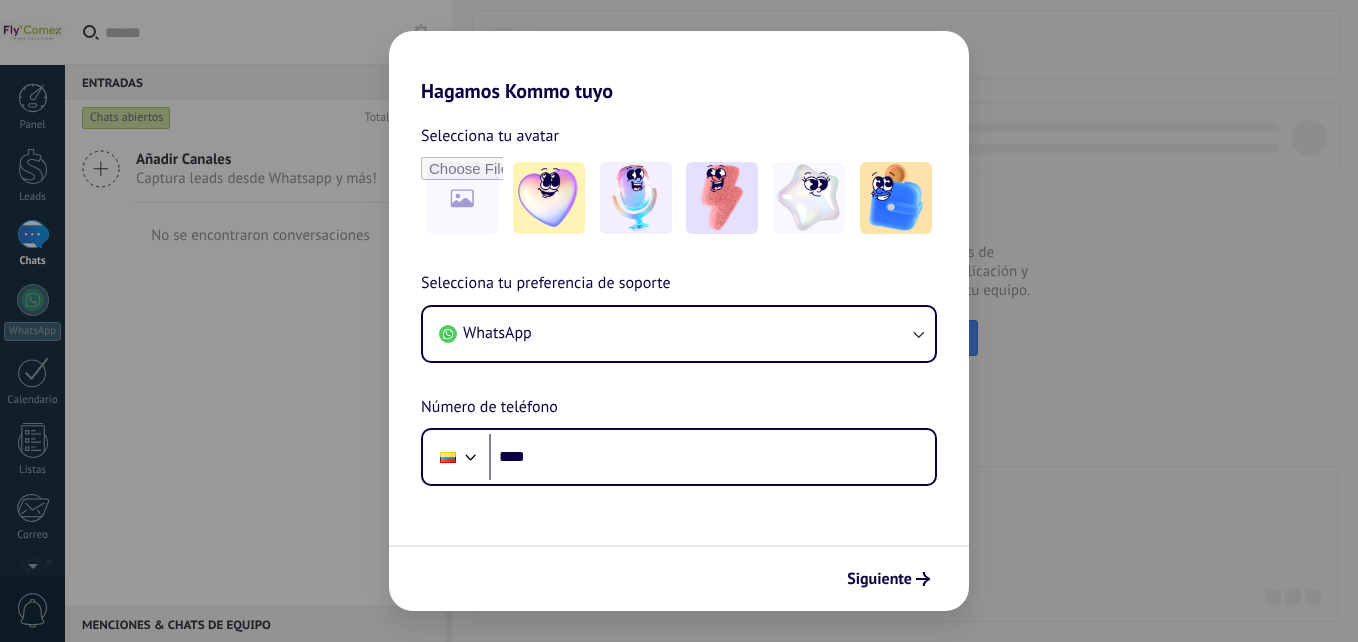 scroll, scrollTop: 0, scrollLeft: 0, axis: both 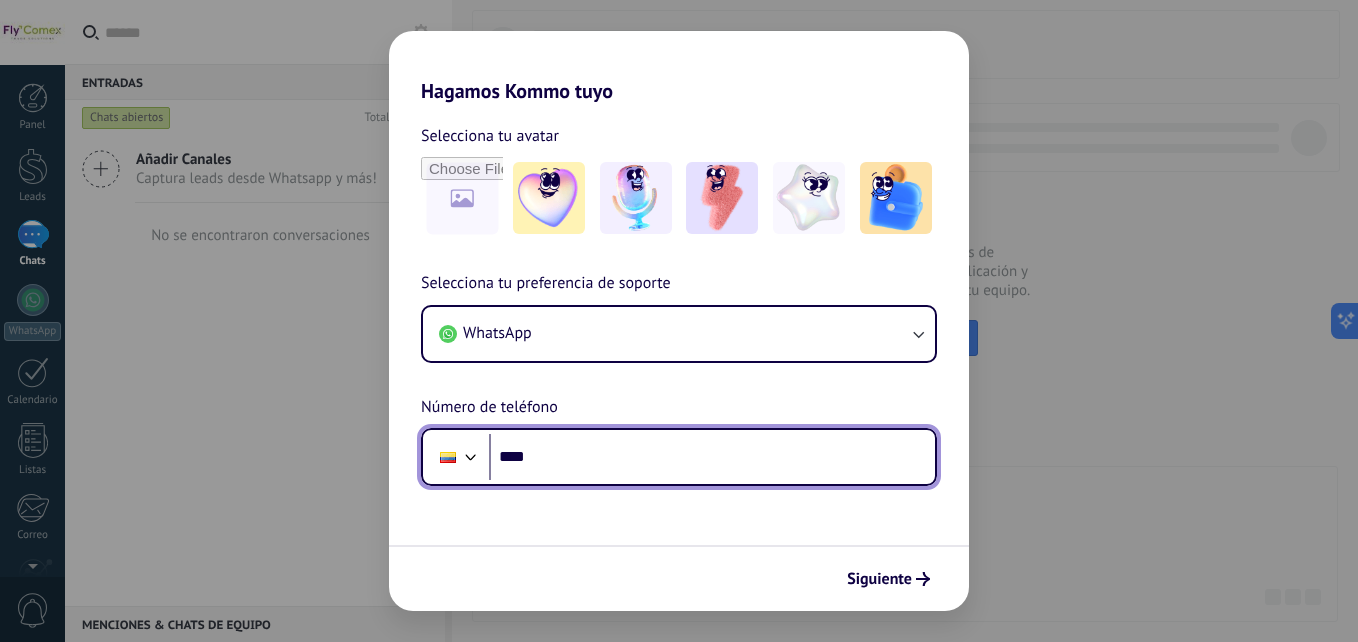 click on "****" at bounding box center (712, 457) 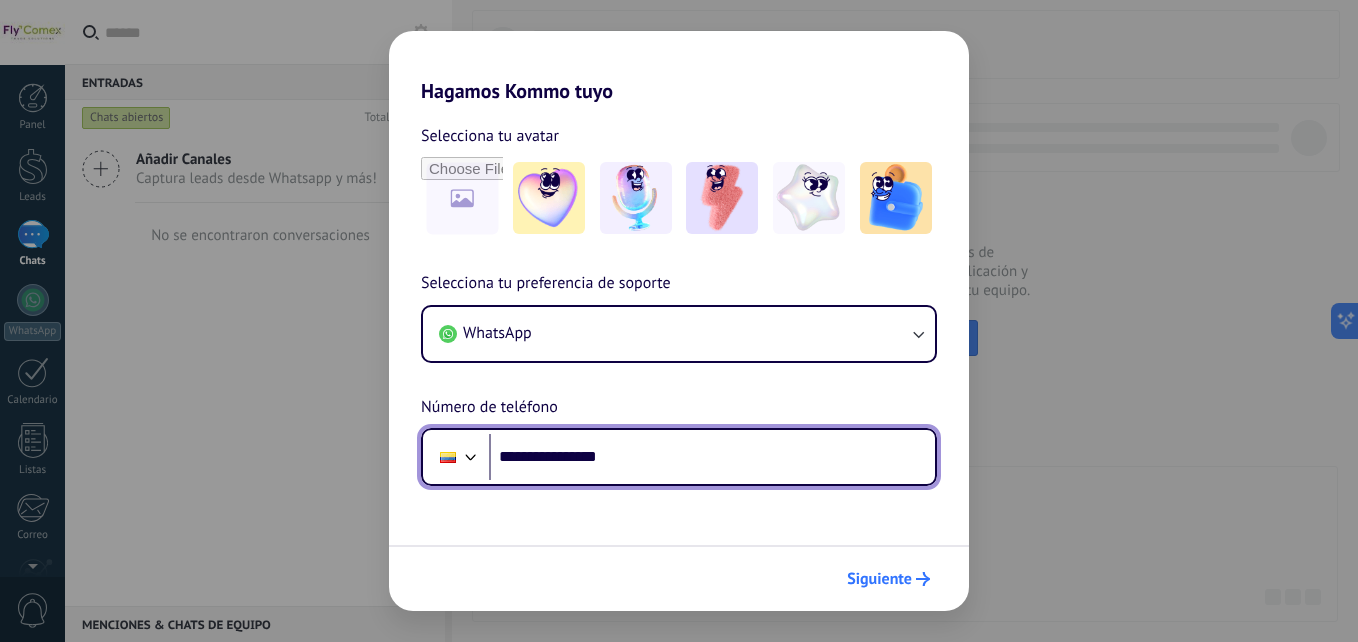 type on "**********" 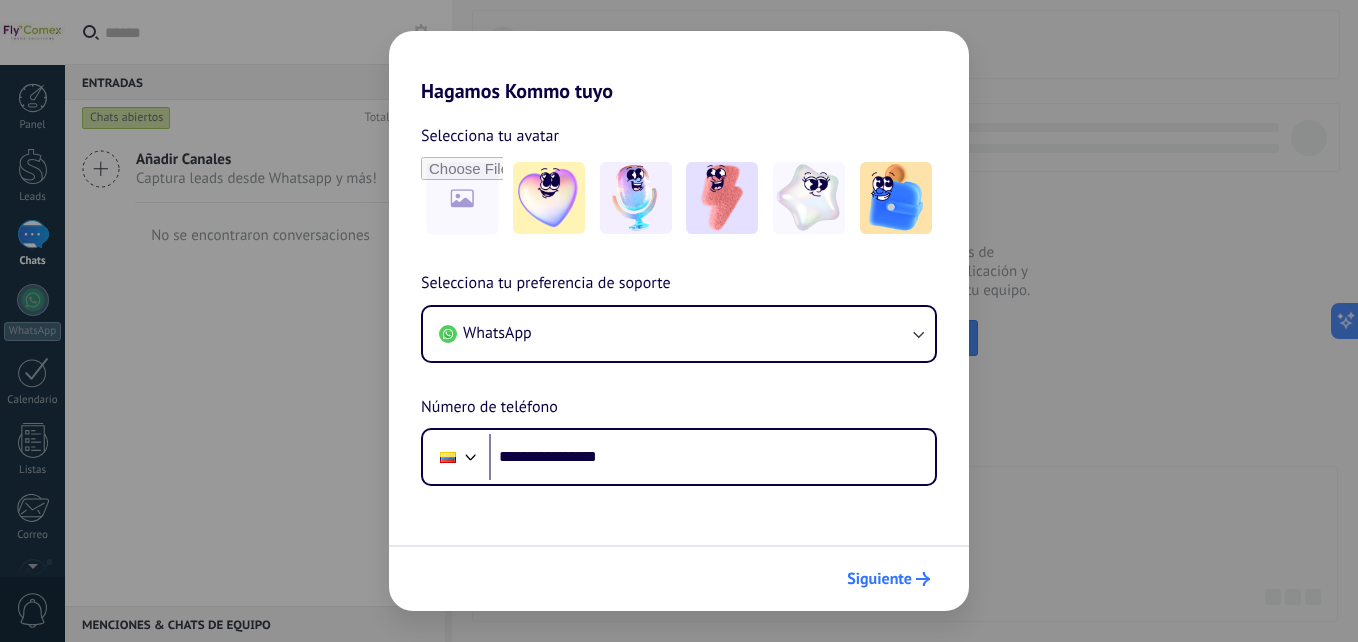 click on "Siguiente" at bounding box center (879, 579) 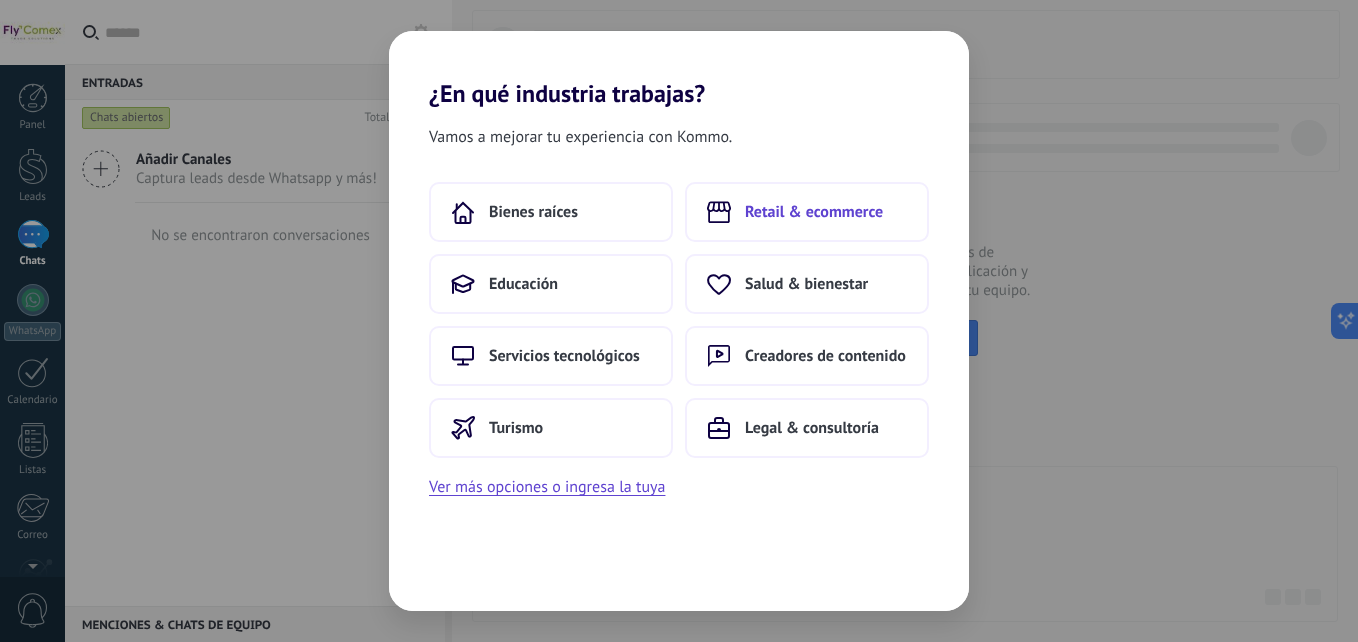 click on "Retail & ecommerce" at bounding box center (814, 212) 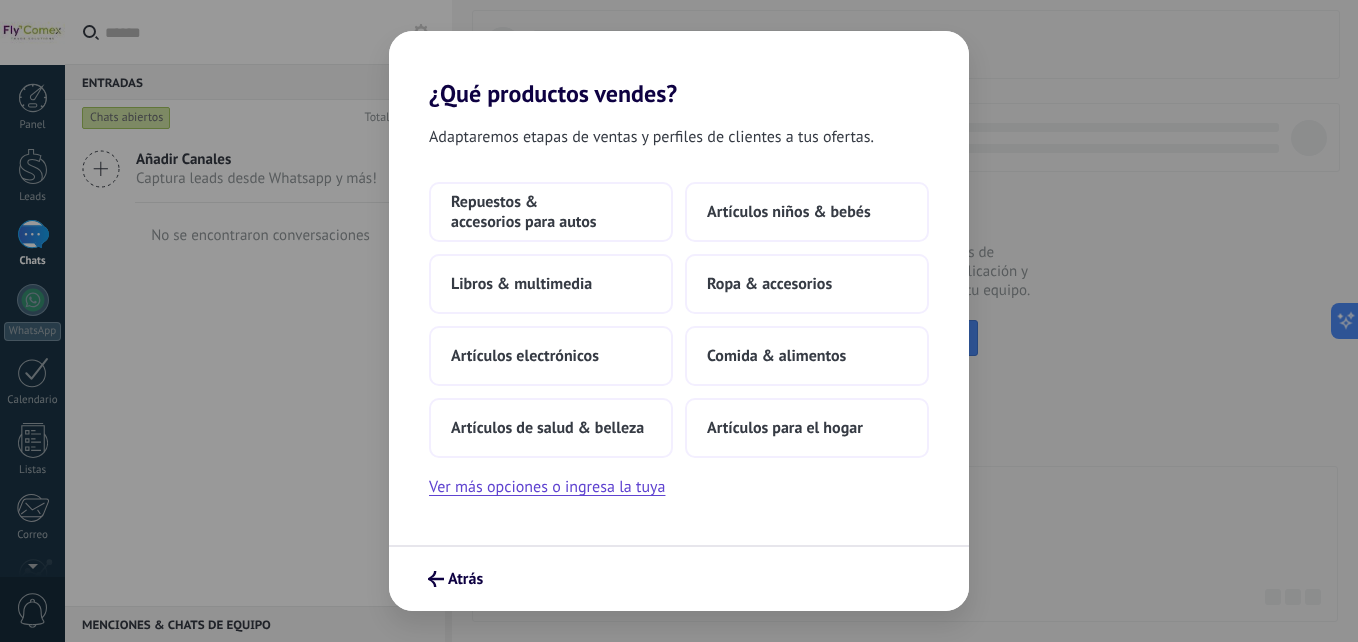 click on "Atrás" at bounding box center [679, 578] 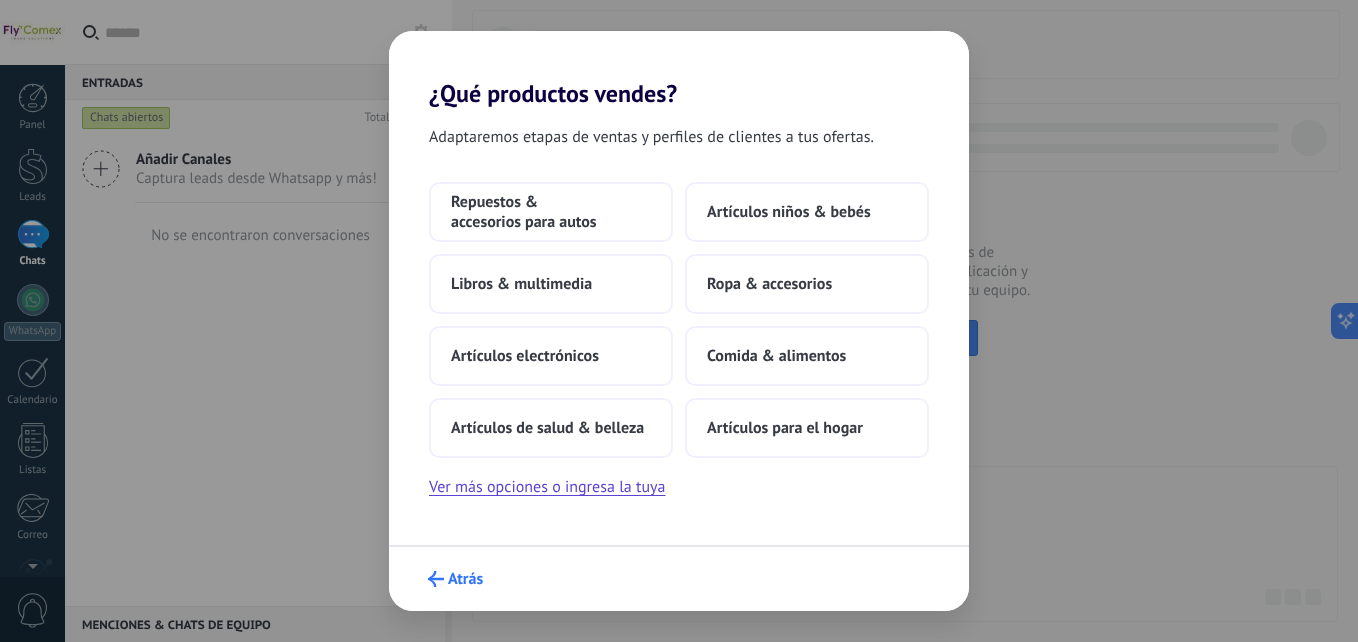 click on "Atrás" at bounding box center [465, 579] 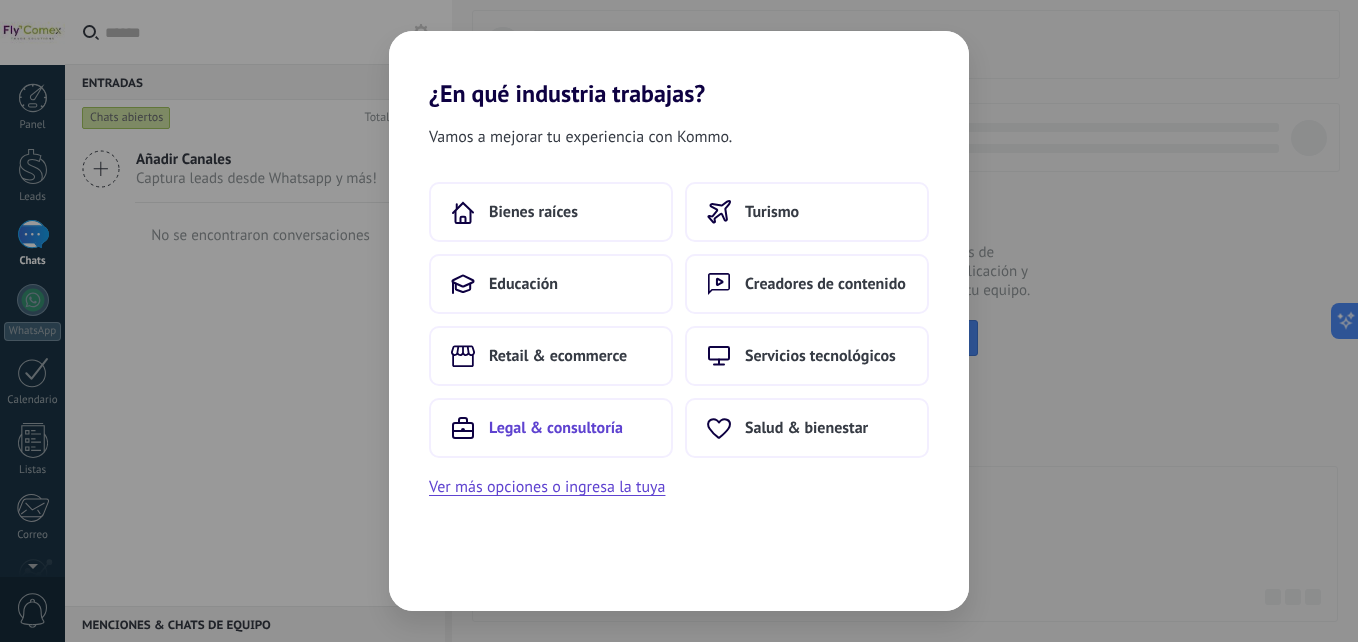 click on "Legal & consultoría" at bounding box center [551, 428] 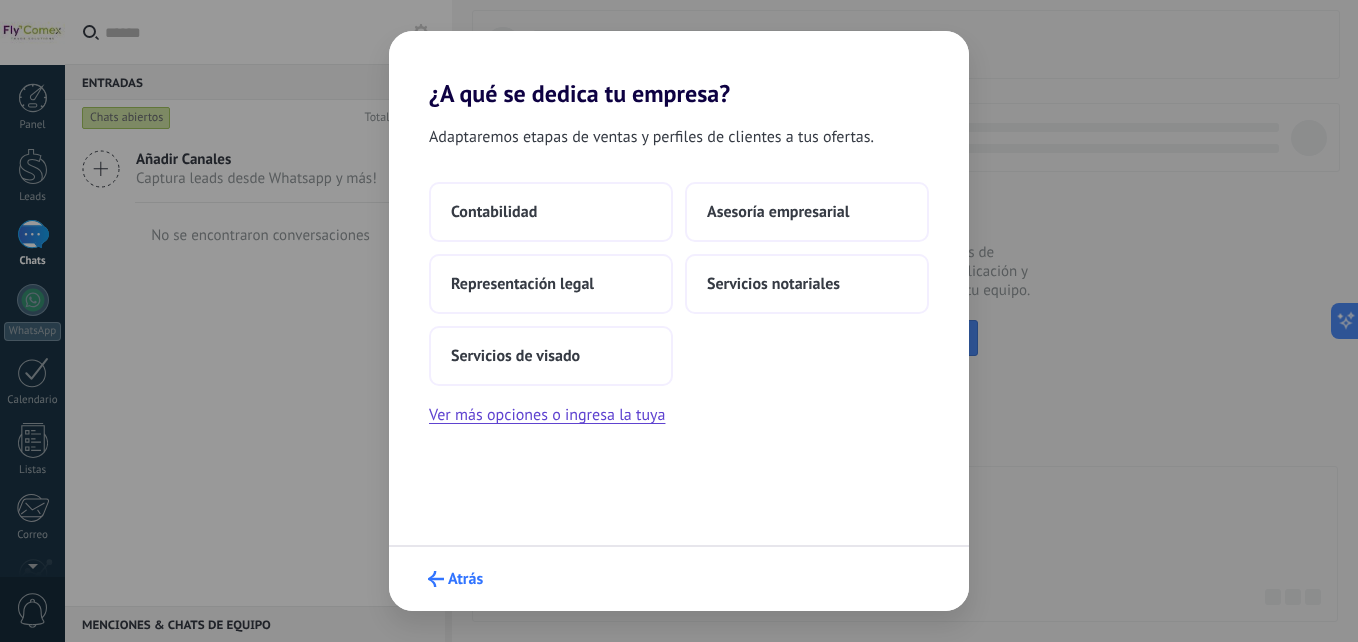 click on "Atrás" at bounding box center (455, 579) 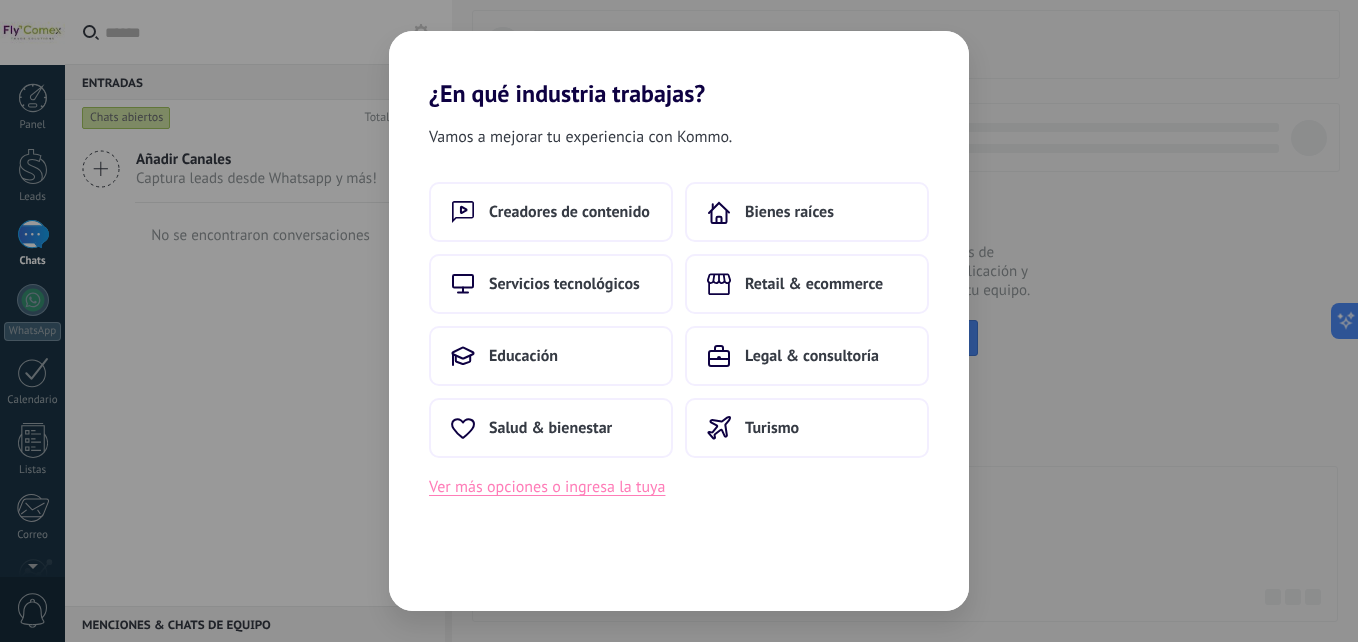 click on "Ver más opciones o ingresa la tuya" at bounding box center (547, 487) 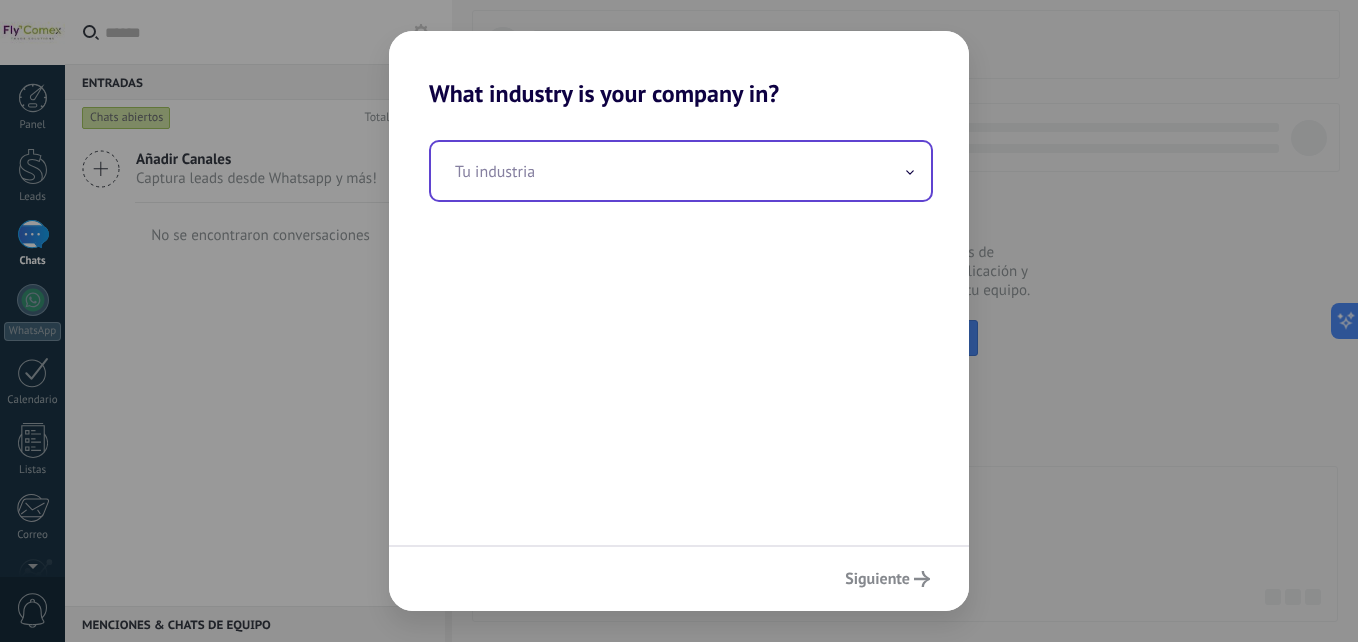 click at bounding box center (681, 171) 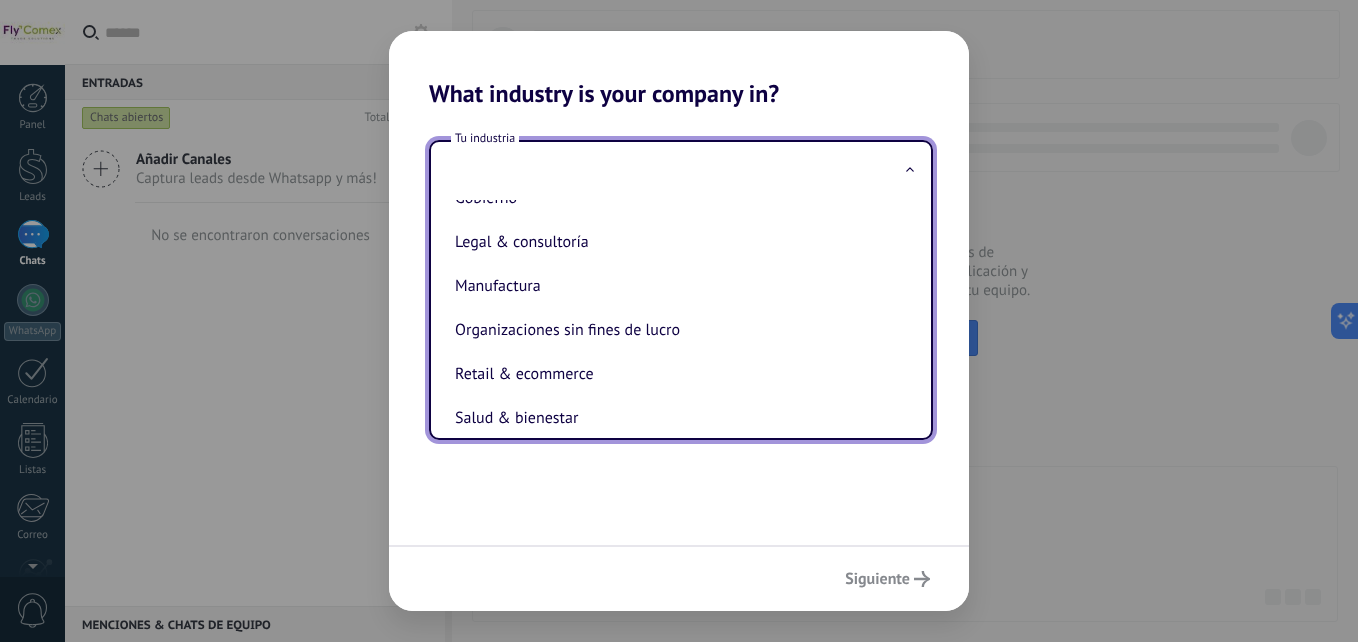 scroll, scrollTop: 251, scrollLeft: 0, axis: vertical 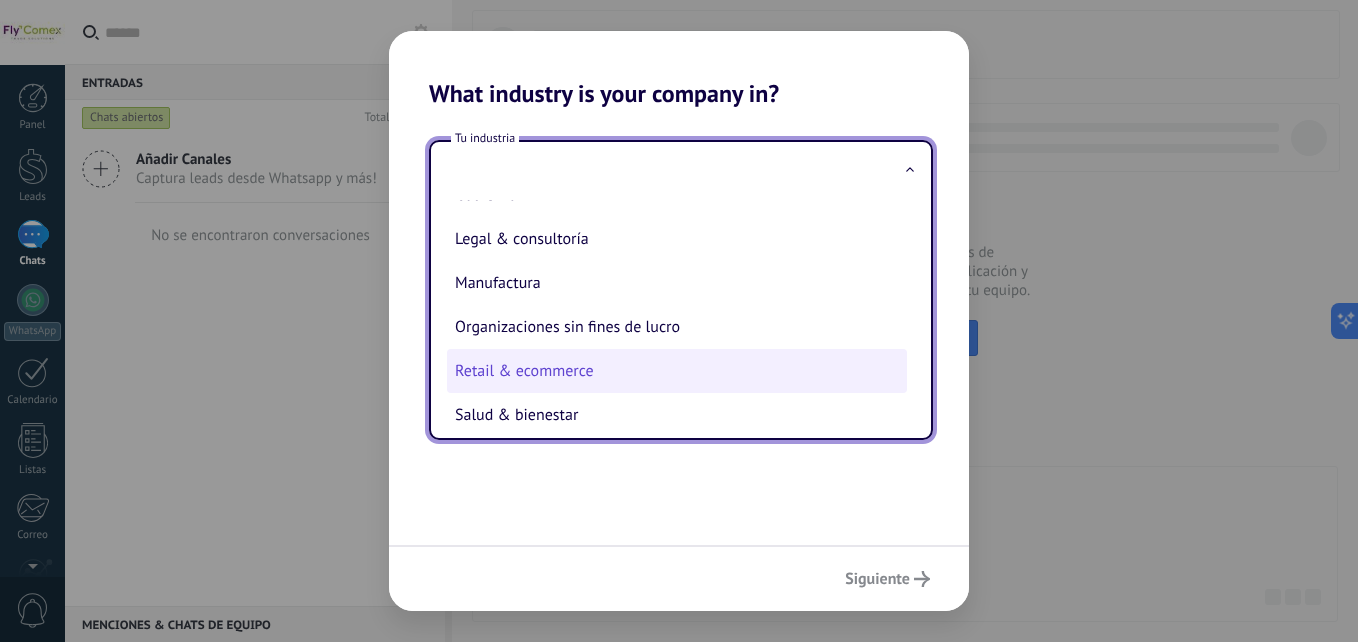 click on "Retail & ecommerce" at bounding box center [677, 371] 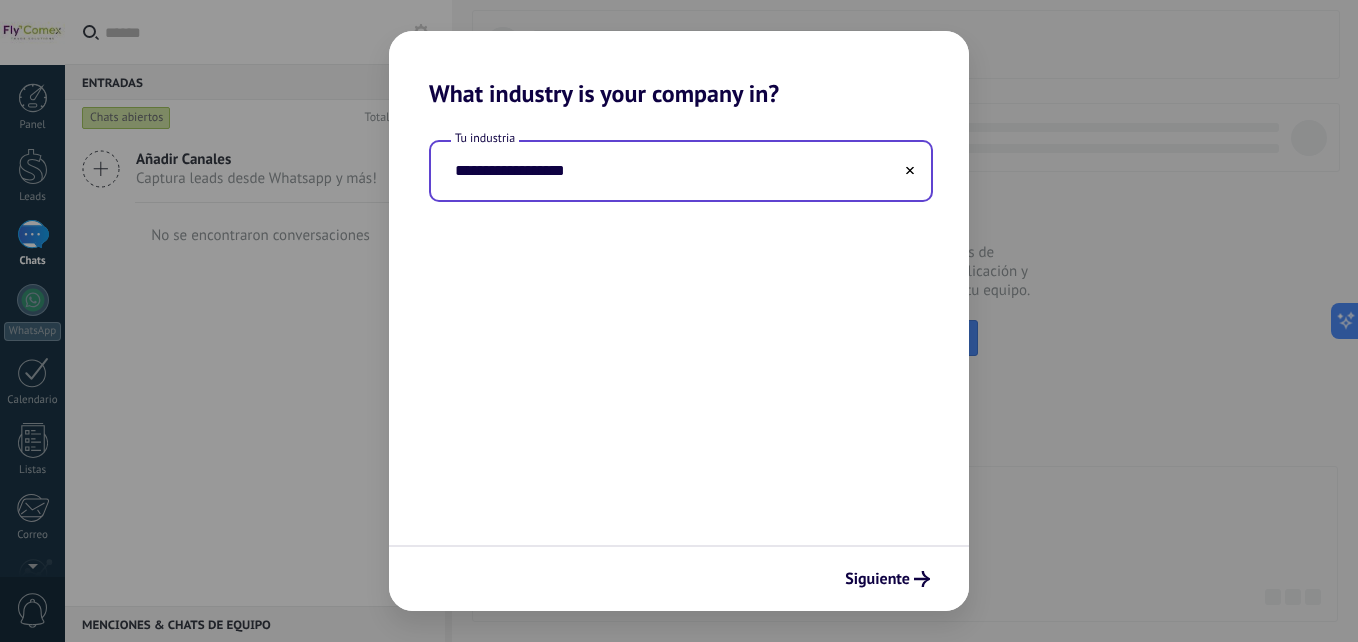 click on "Siguiente" at bounding box center [679, 578] 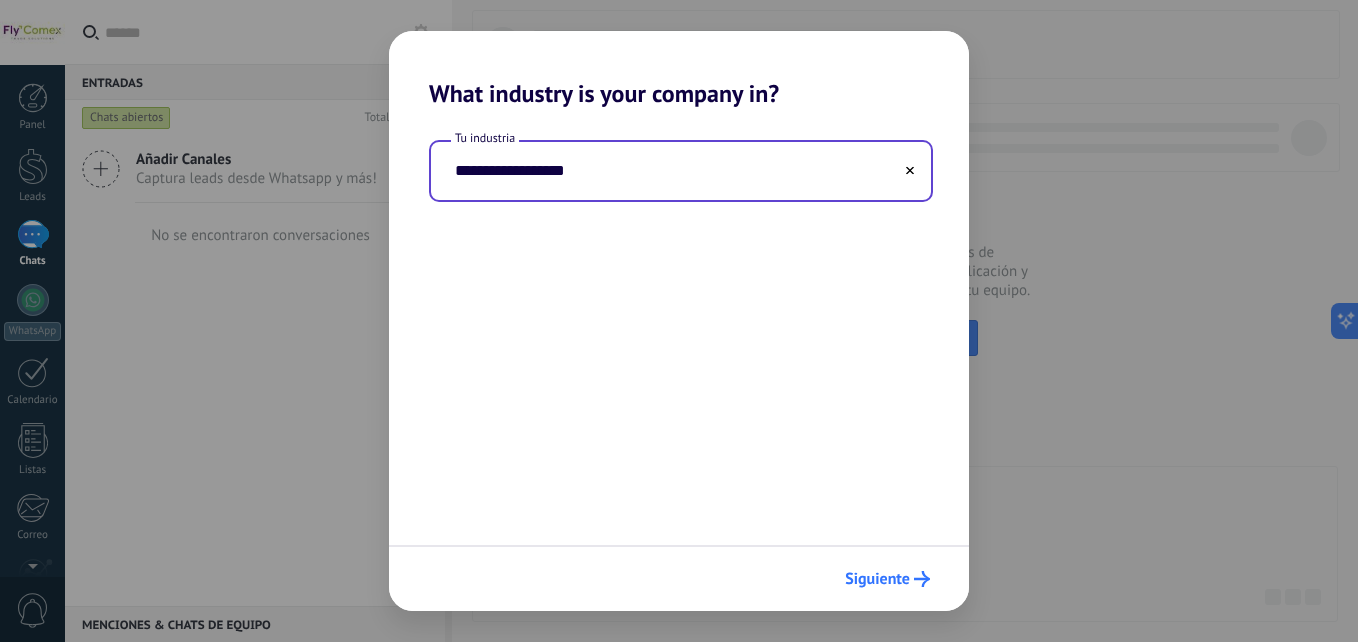 click on "Siguiente" at bounding box center (877, 579) 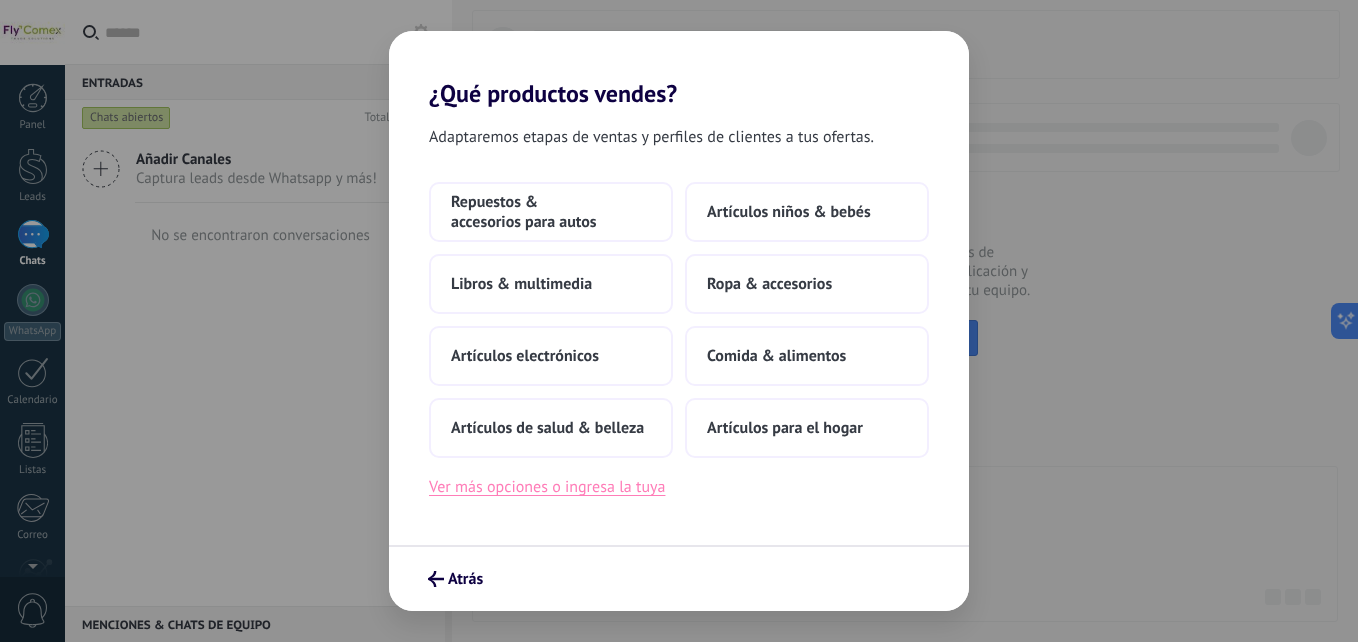 click on "Ver más opciones o ingresa la tuya" at bounding box center [547, 487] 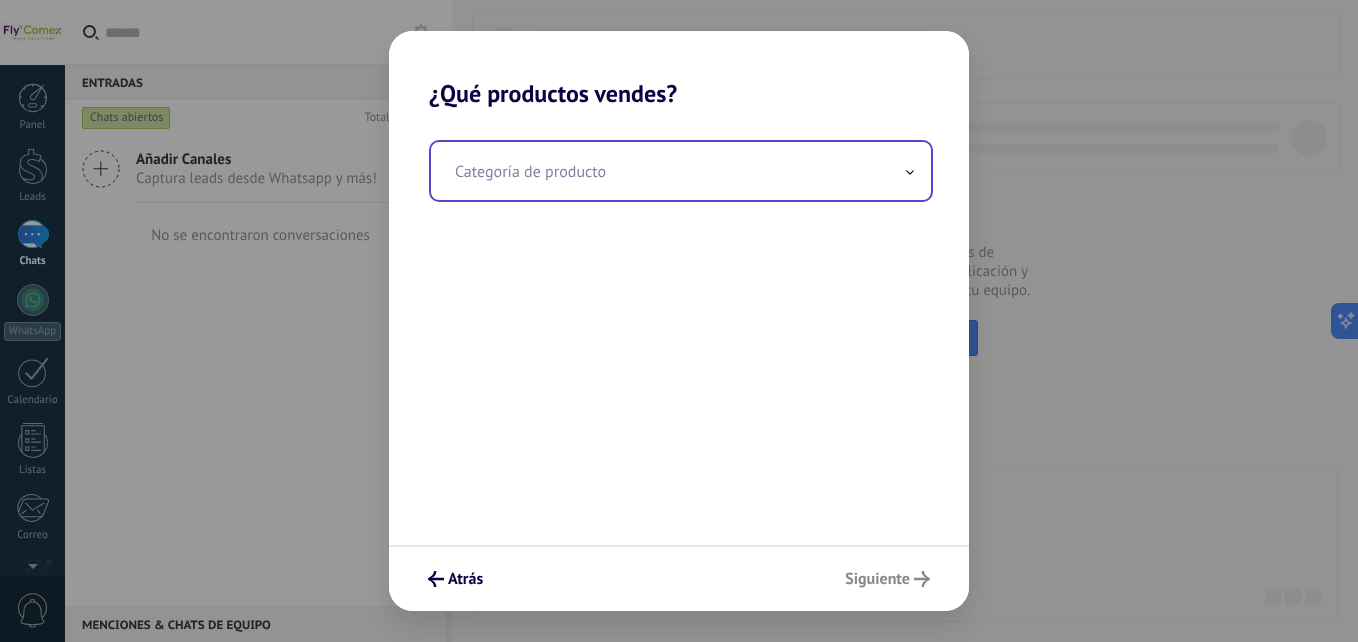 click at bounding box center [681, 171] 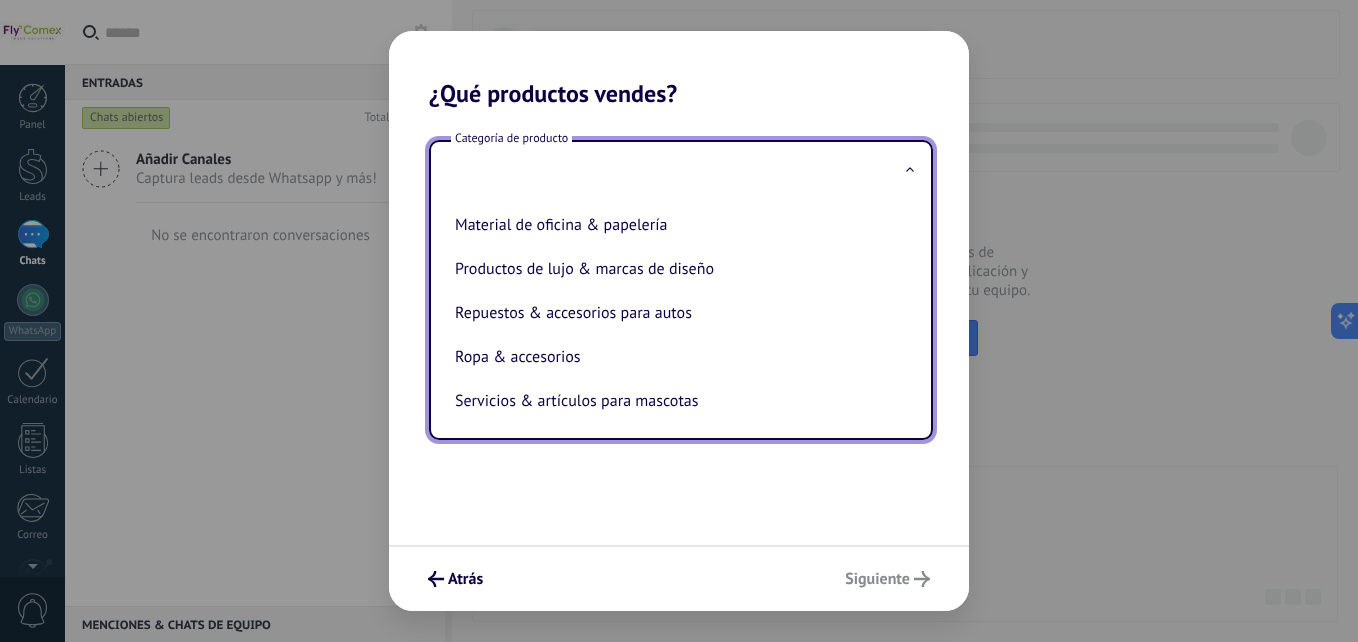 scroll, scrollTop: 442, scrollLeft: 0, axis: vertical 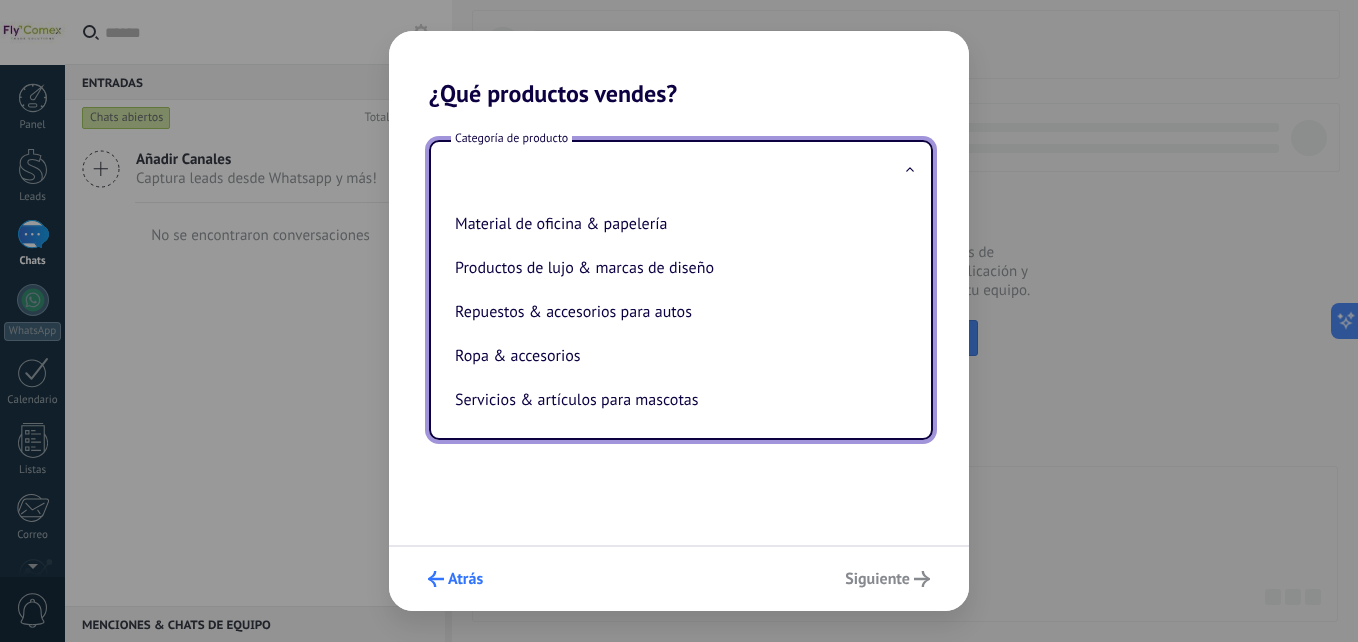 click on "Atrás" at bounding box center [465, 579] 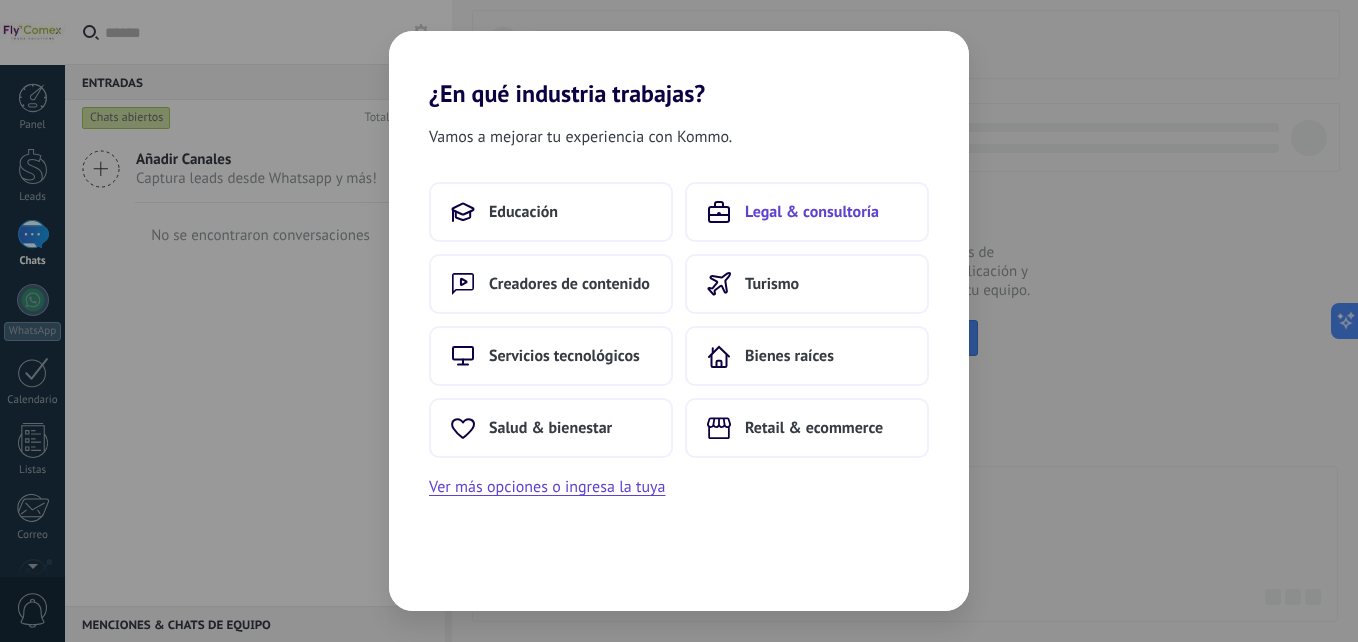 click on "Legal & consultoría" at bounding box center [812, 212] 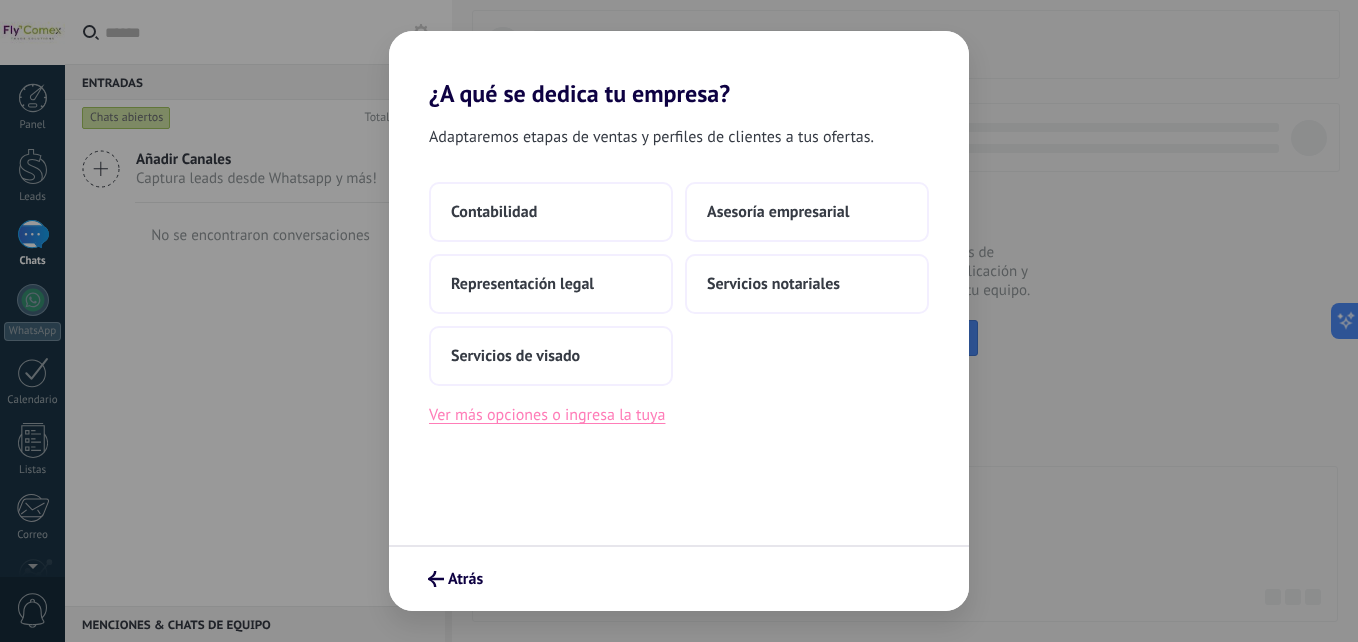 click on "Ver más opciones o ingresa la tuya" at bounding box center (547, 415) 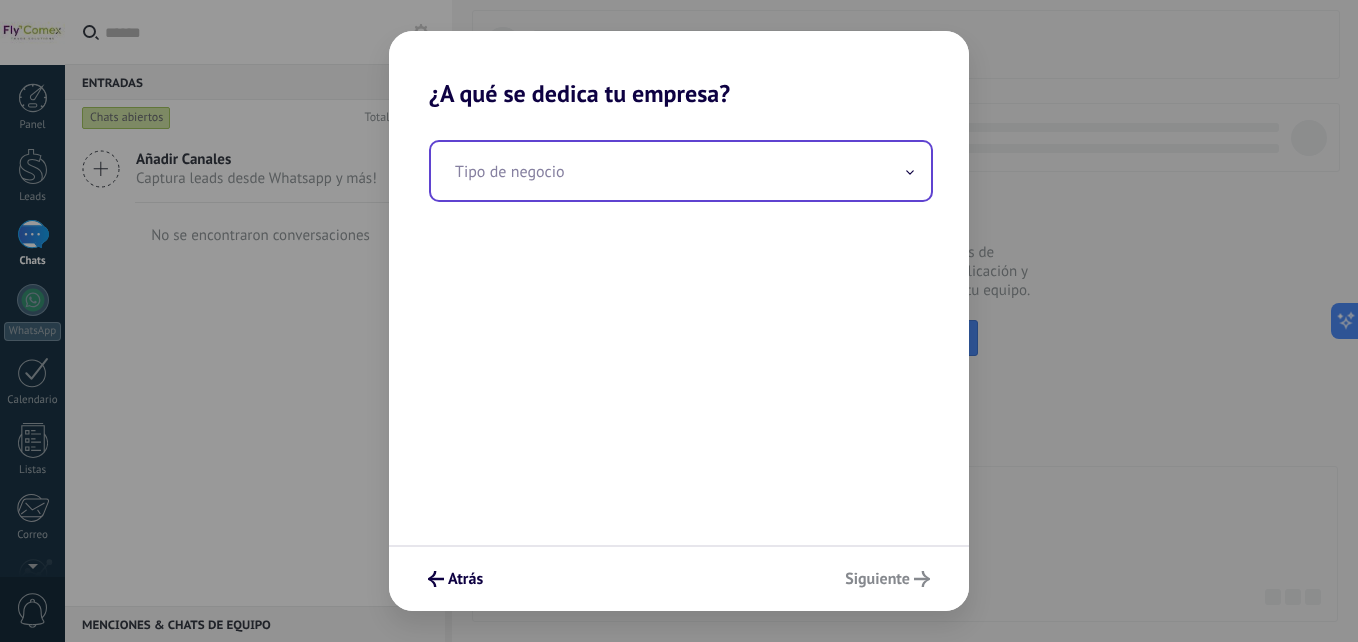 click at bounding box center [681, 171] 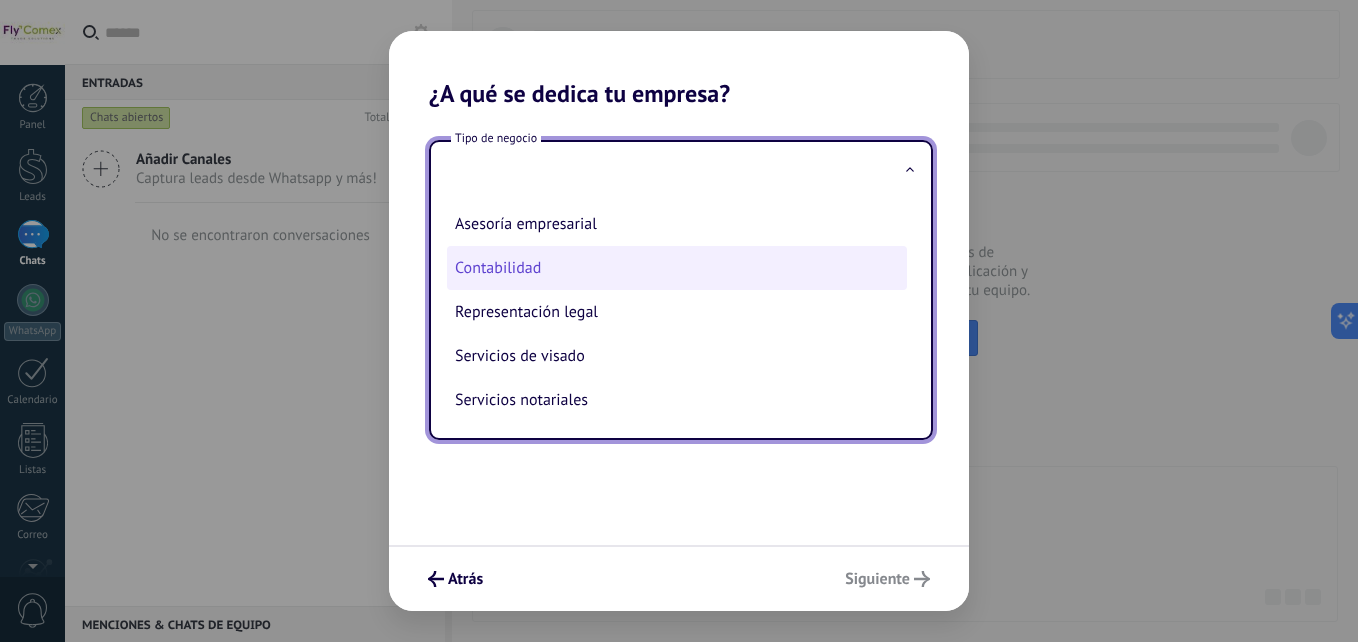 scroll, scrollTop: 0, scrollLeft: 0, axis: both 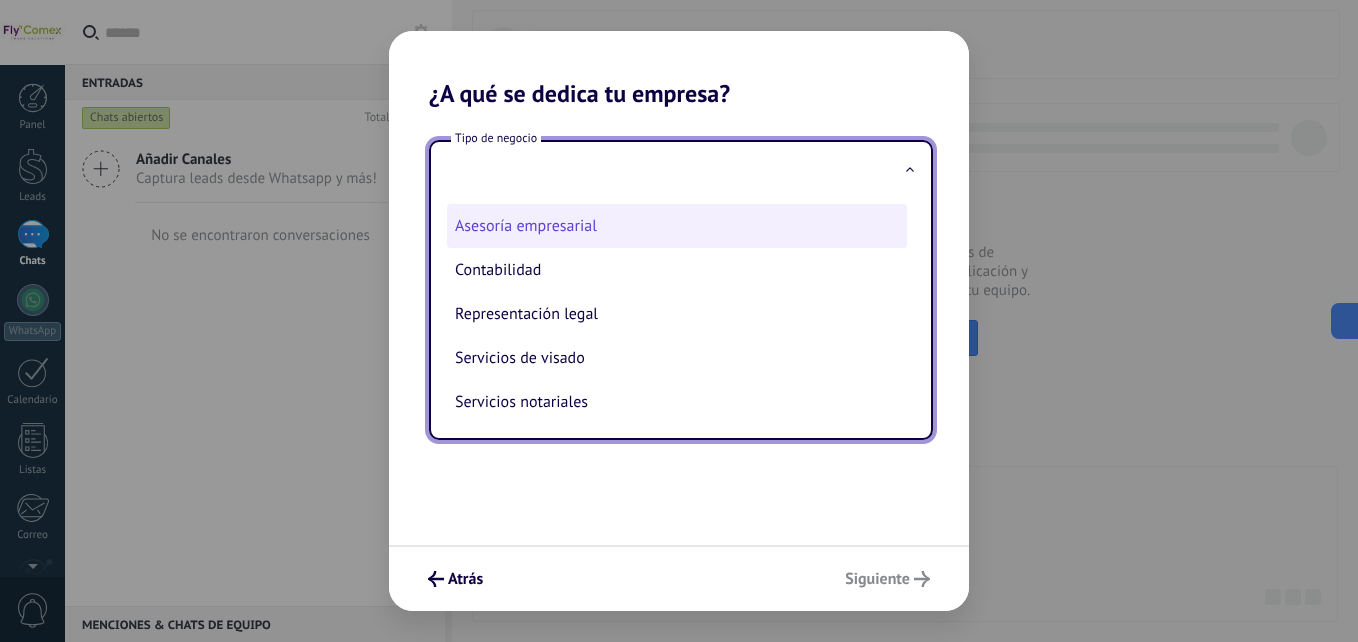 click on "Asesoría empresarial" at bounding box center (677, 226) 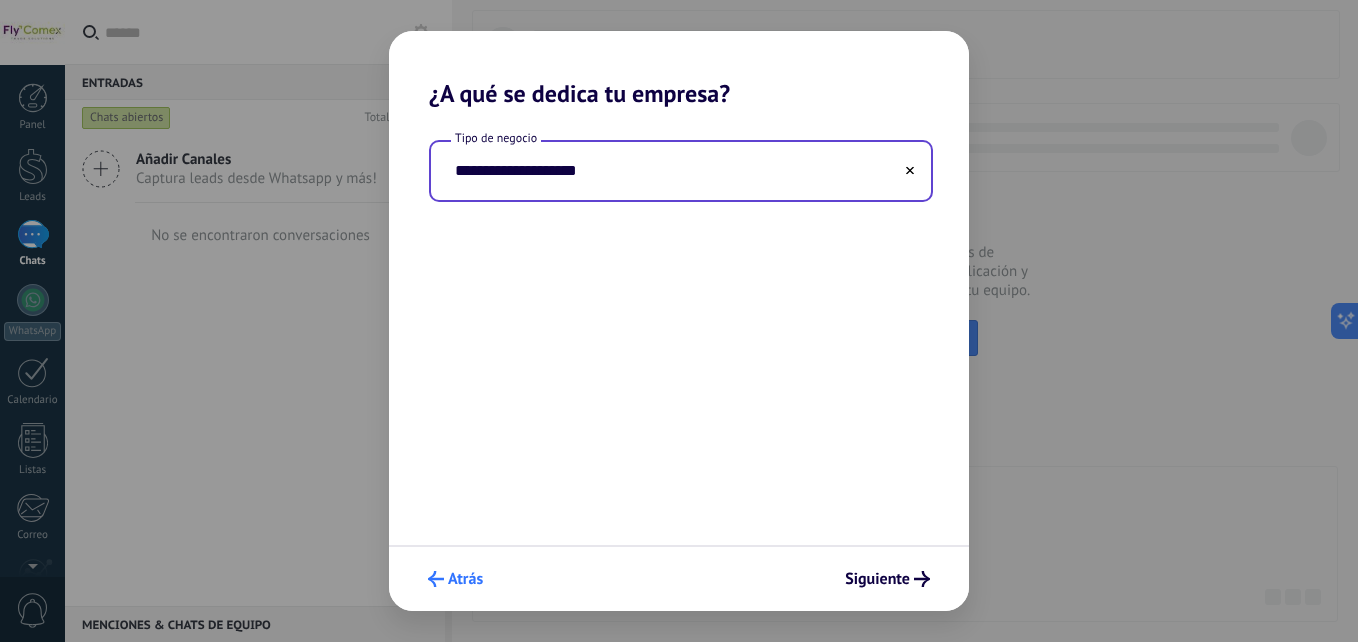 click on "Atrás" at bounding box center (465, 579) 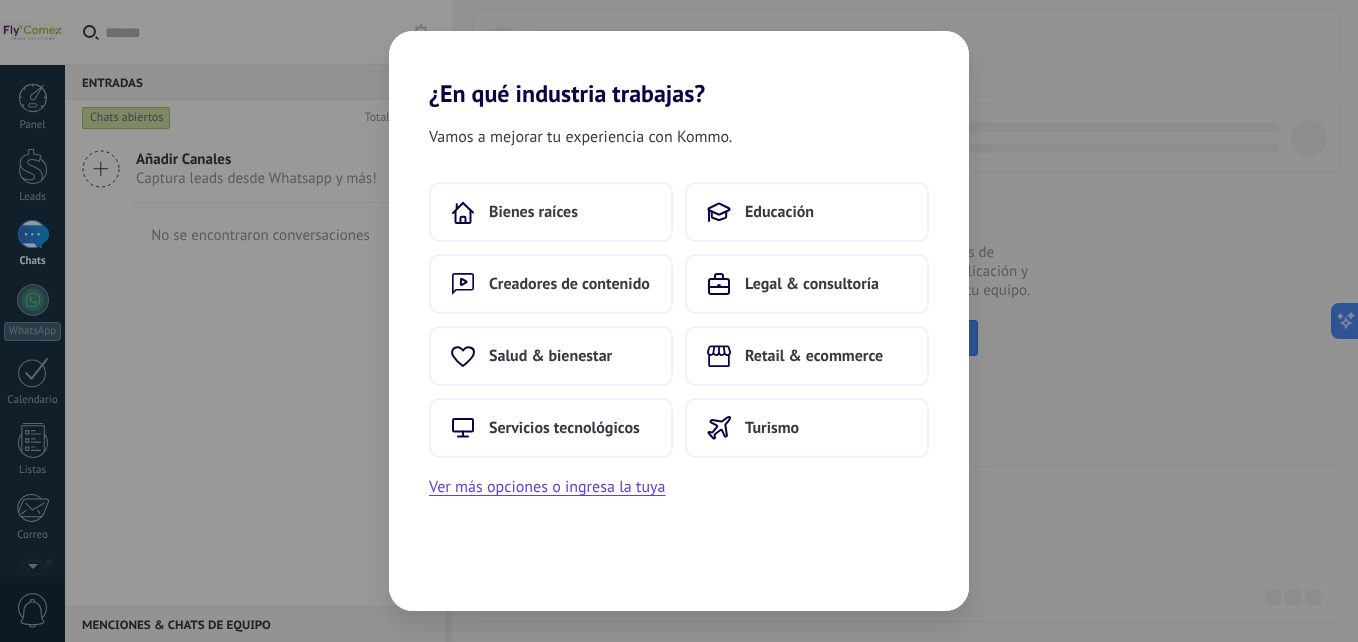 click on "Vamos a mejorar tu experiencia con Kommo. Bienes raíces Educación Creadores de contenido Legal & consultoría Salud & bienestar Retail & ecommerce Servicios tecnológicos Turismo Ver más opciones o ingresa la tuya" at bounding box center (679, 359) 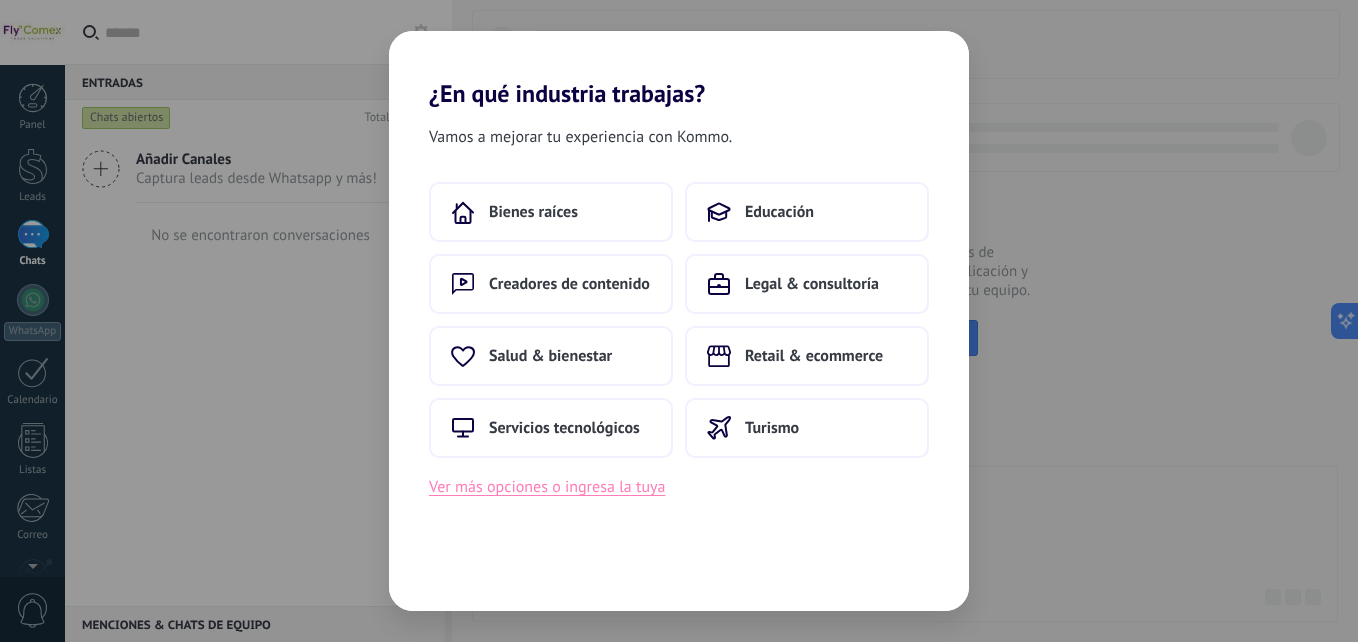 click on "Ver más opciones o ingresa la tuya" at bounding box center (547, 487) 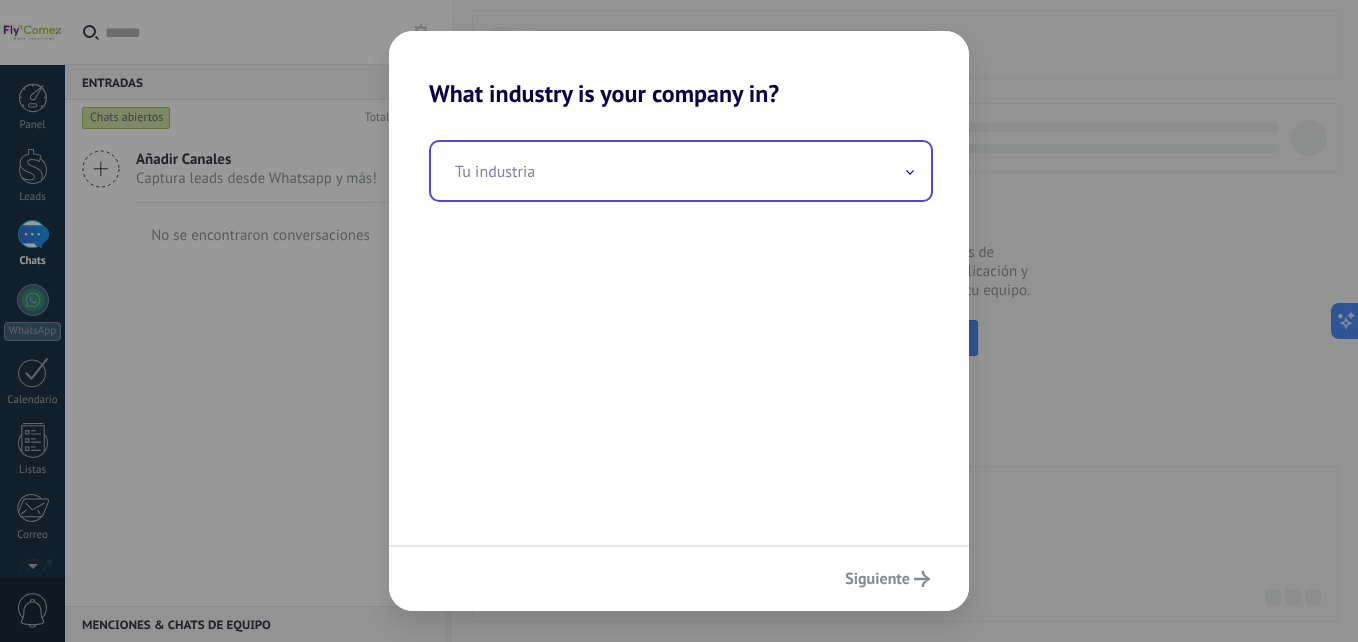 click at bounding box center [910, 171] 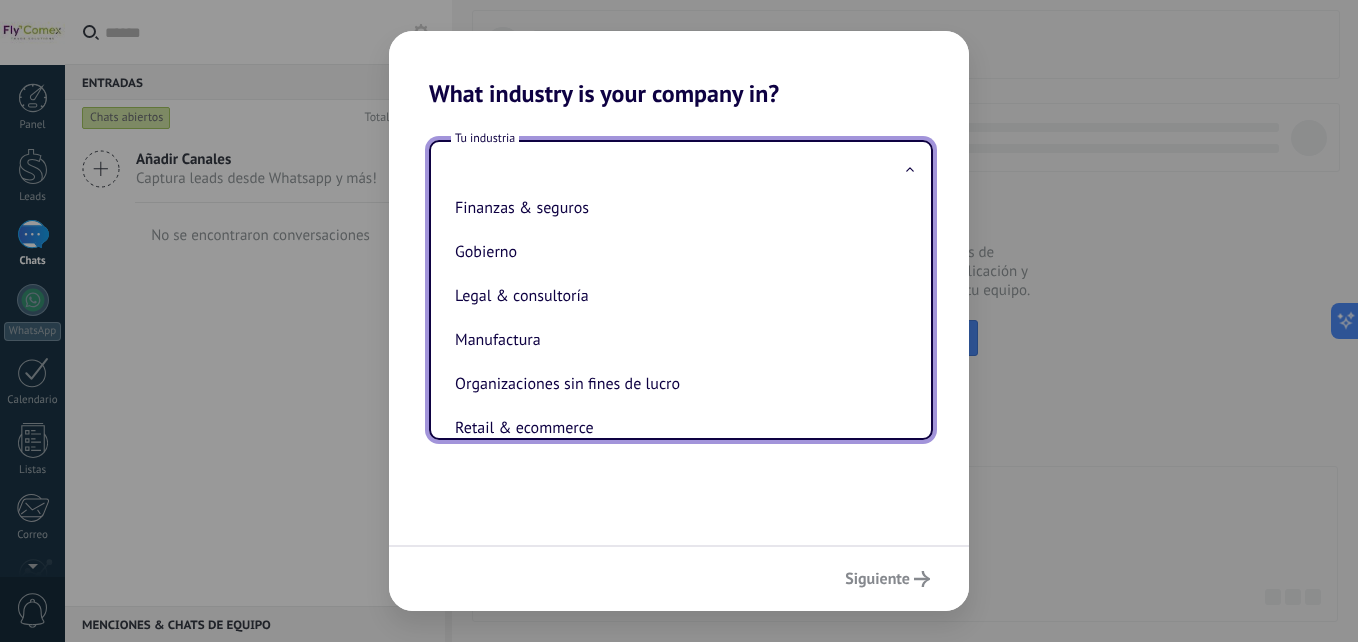 scroll, scrollTop: 195, scrollLeft: 0, axis: vertical 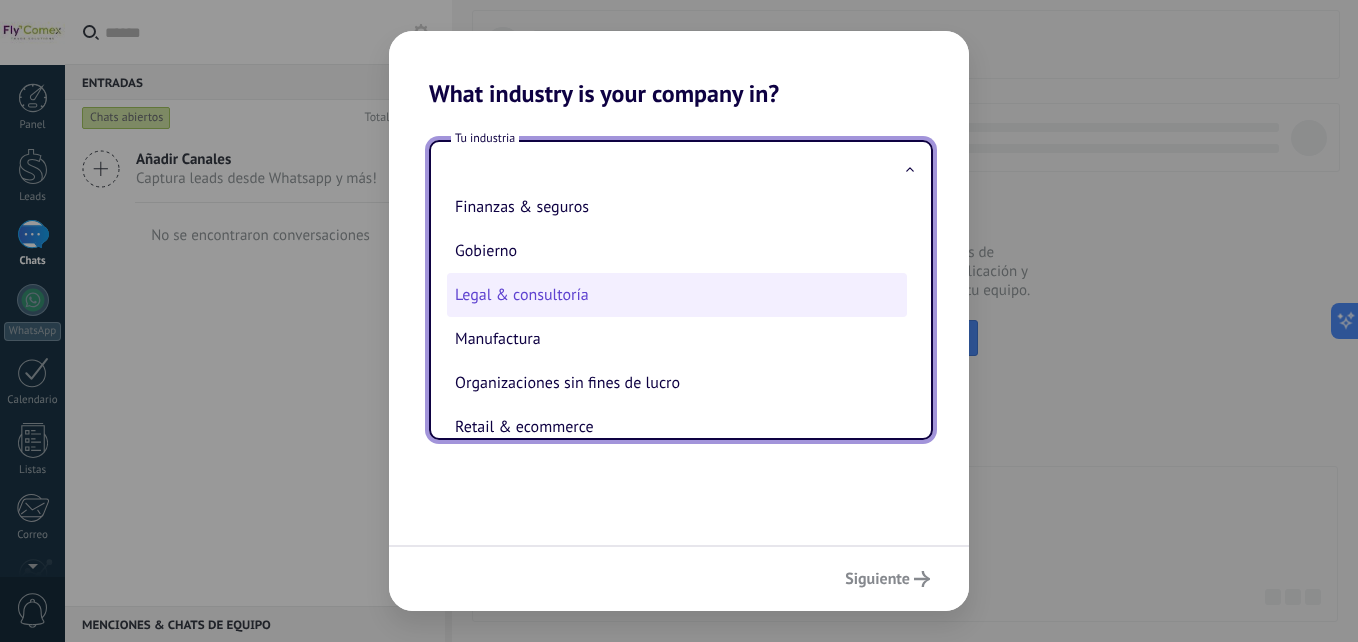 click on "Legal & consultoría" at bounding box center (677, 295) 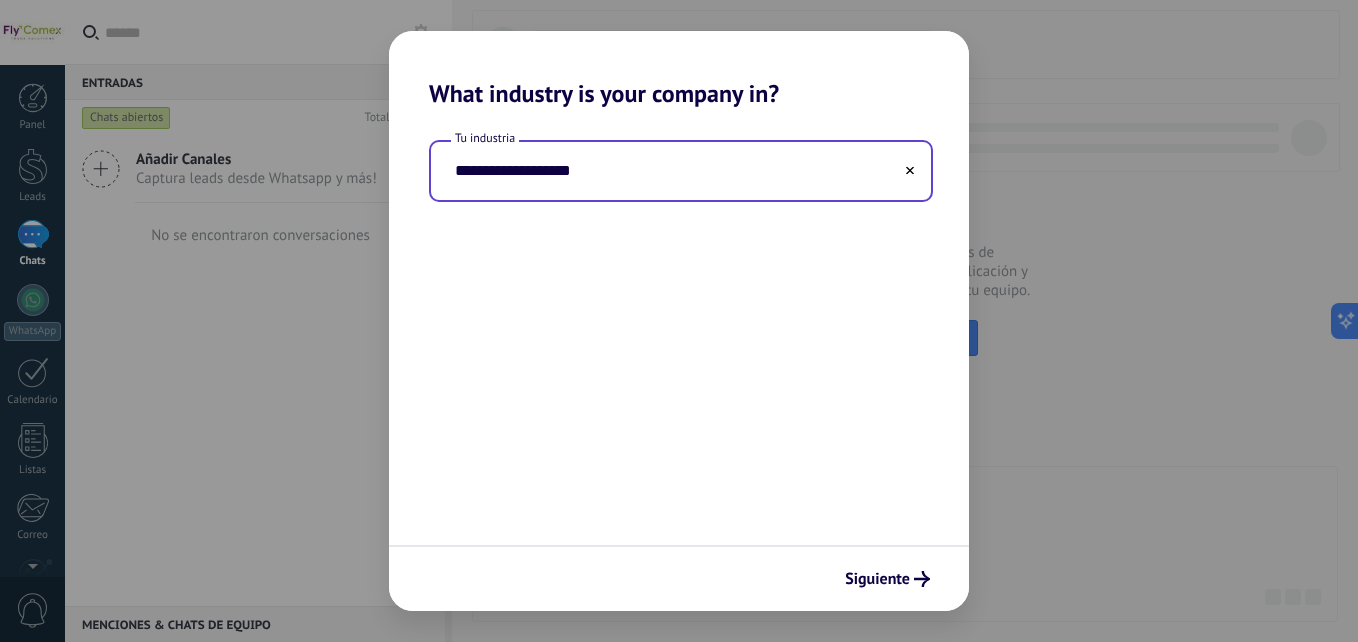 click on "Siguiente" at bounding box center (679, 578) 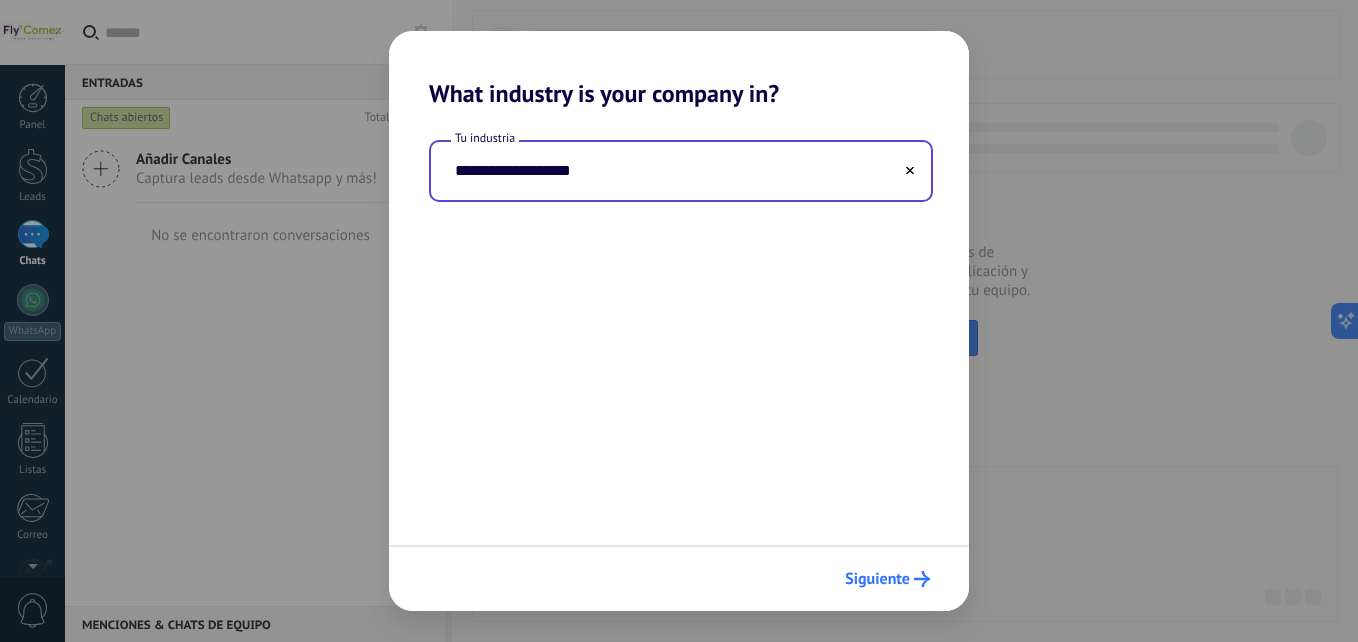 click on "Siguiente" at bounding box center (887, 579) 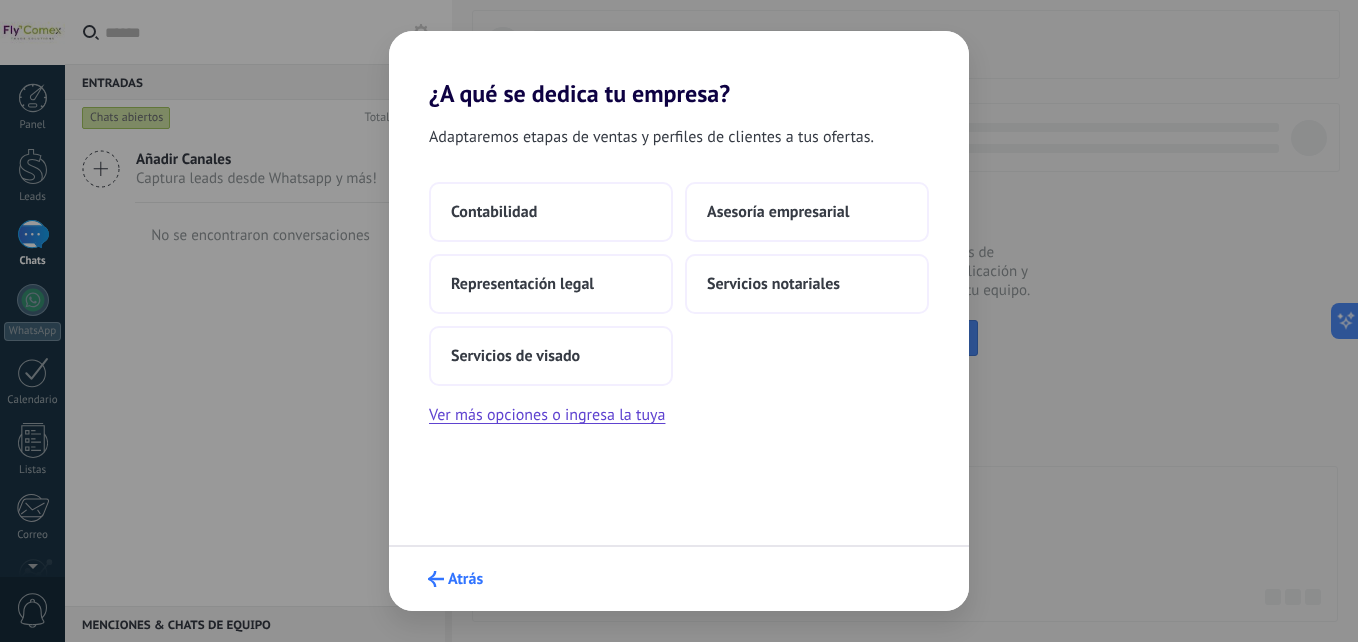 click on "Atrás" at bounding box center (465, 579) 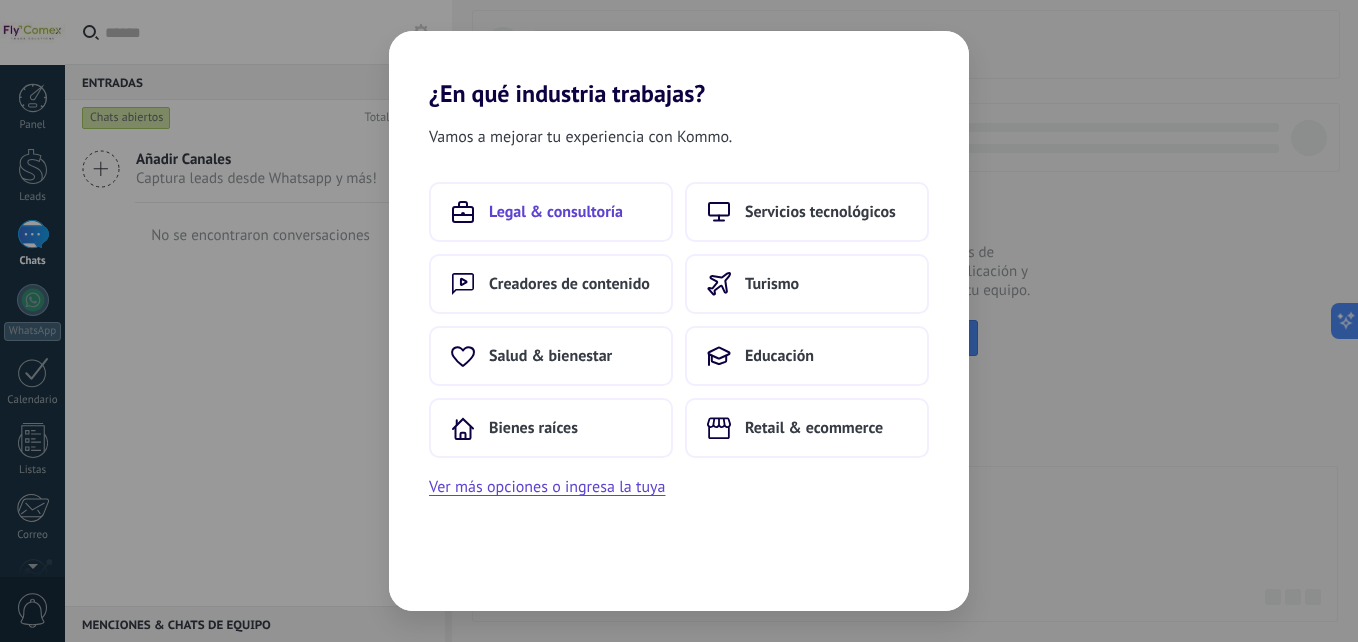 click on "Legal & consultoría" at bounding box center [556, 212] 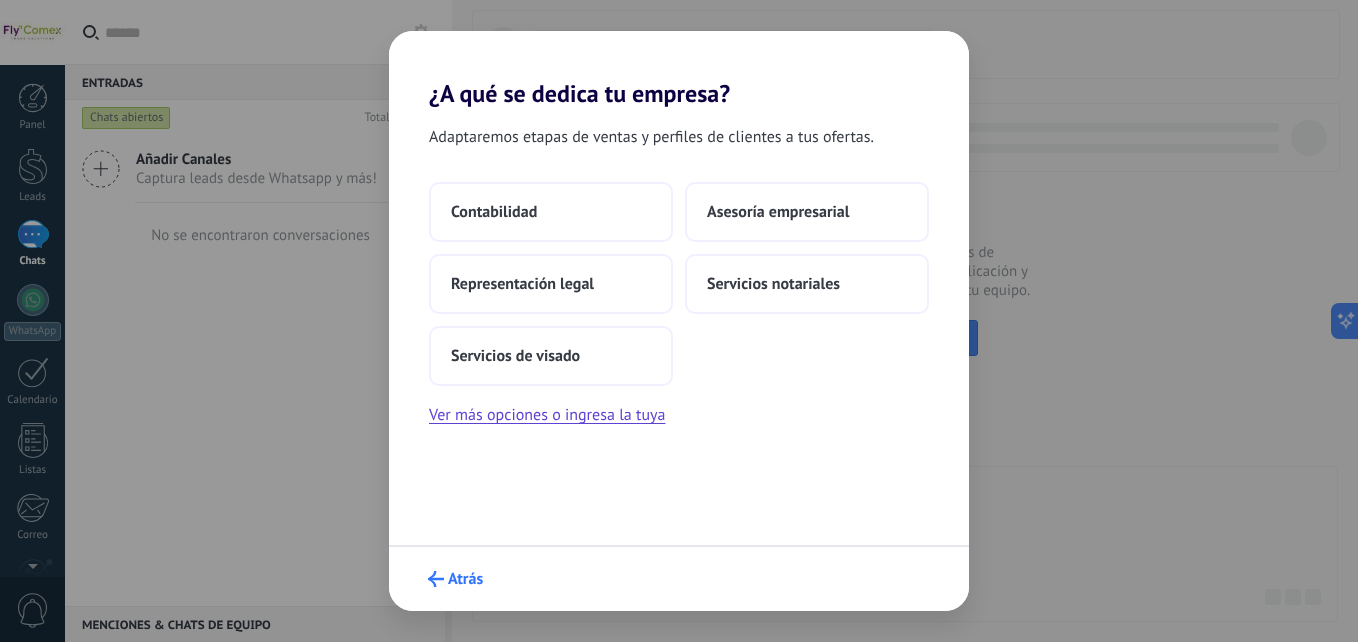 click on "Atrás" at bounding box center [455, 579] 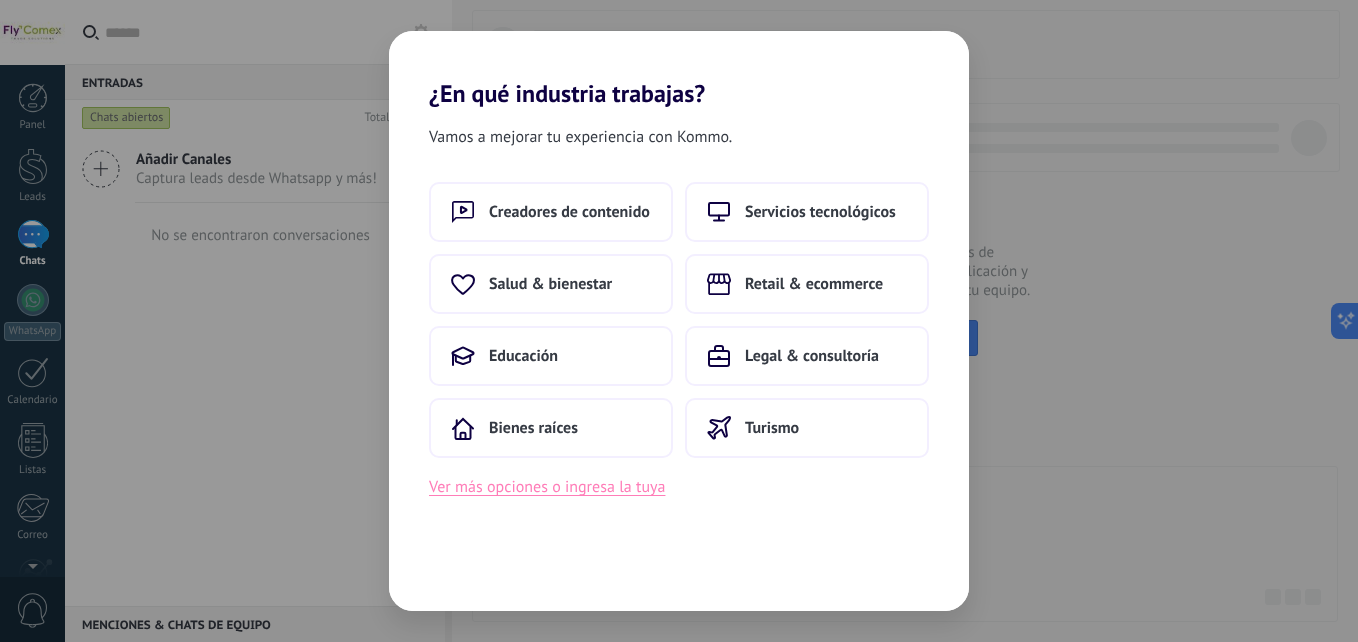 click on "Ver más opciones o ingresa la tuya" at bounding box center (547, 487) 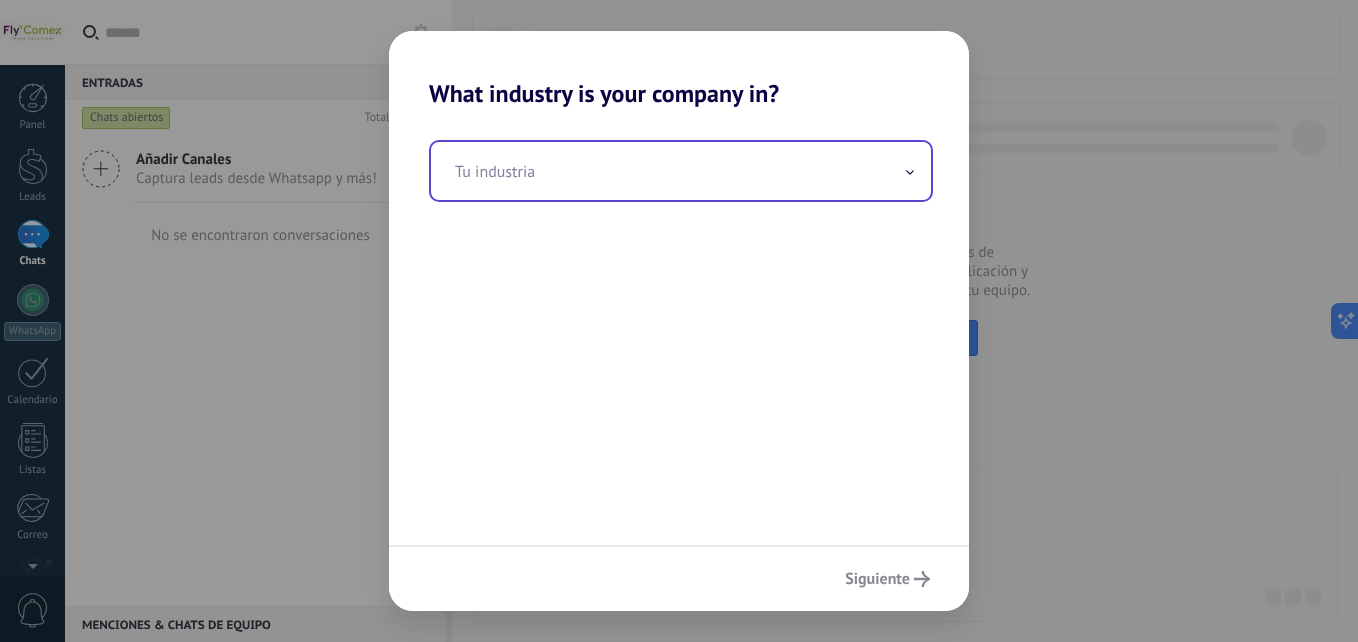 click at bounding box center (681, 171) 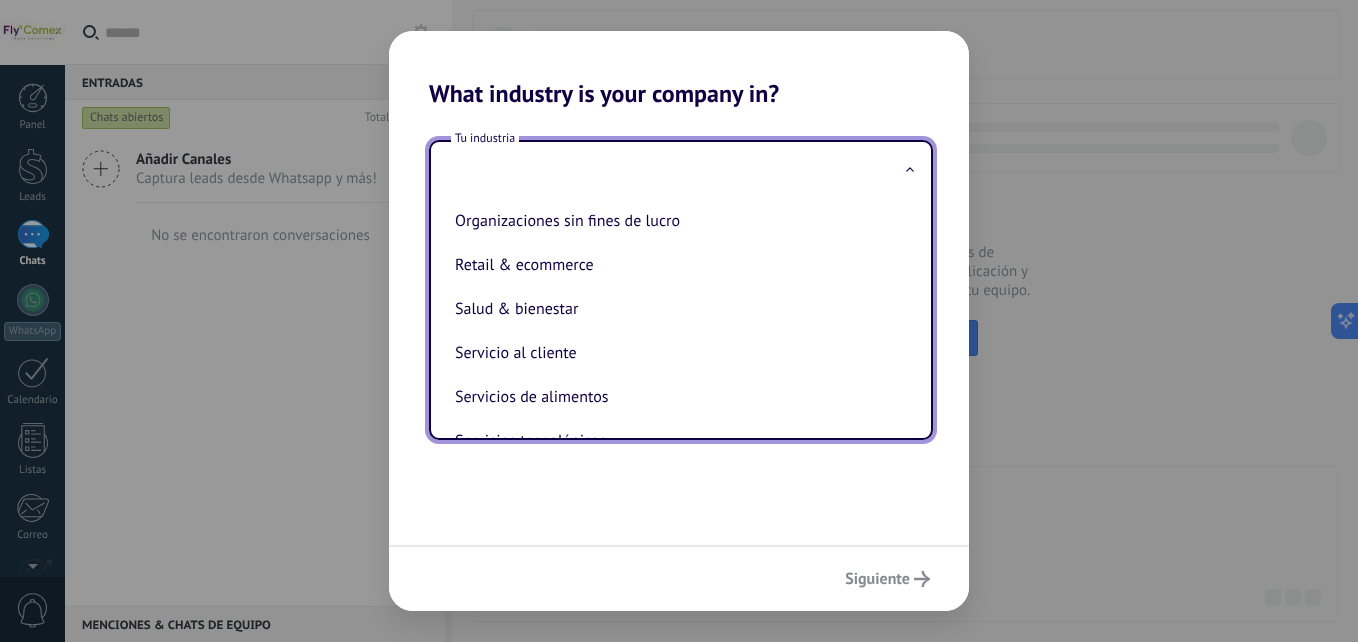 scroll, scrollTop: 358, scrollLeft: 0, axis: vertical 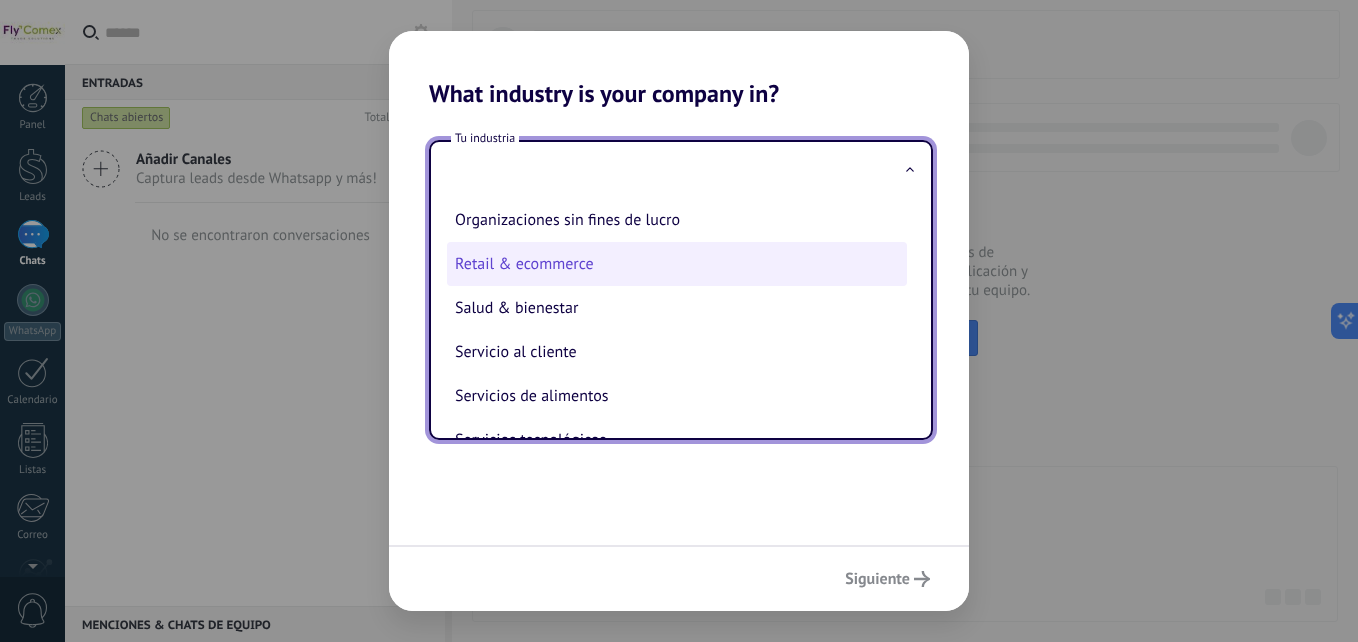 click on "Retail & ecommerce" at bounding box center (677, 264) 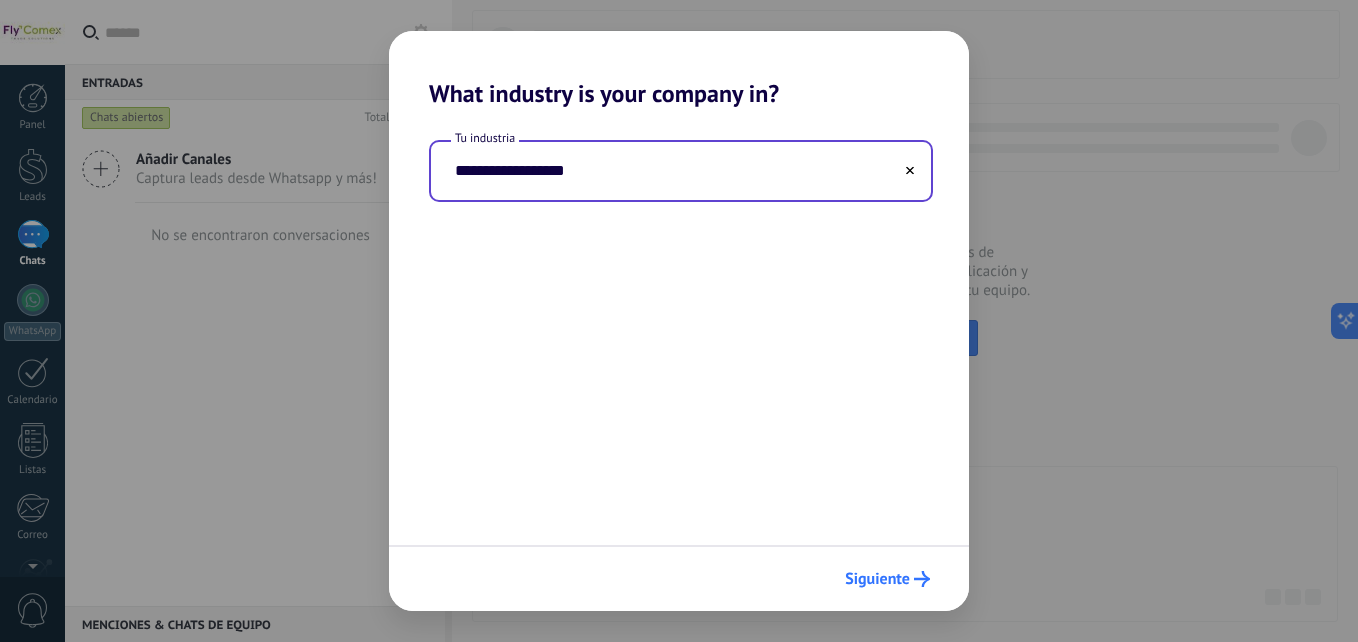click on "Siguiente" at bounding box center (877, 579) 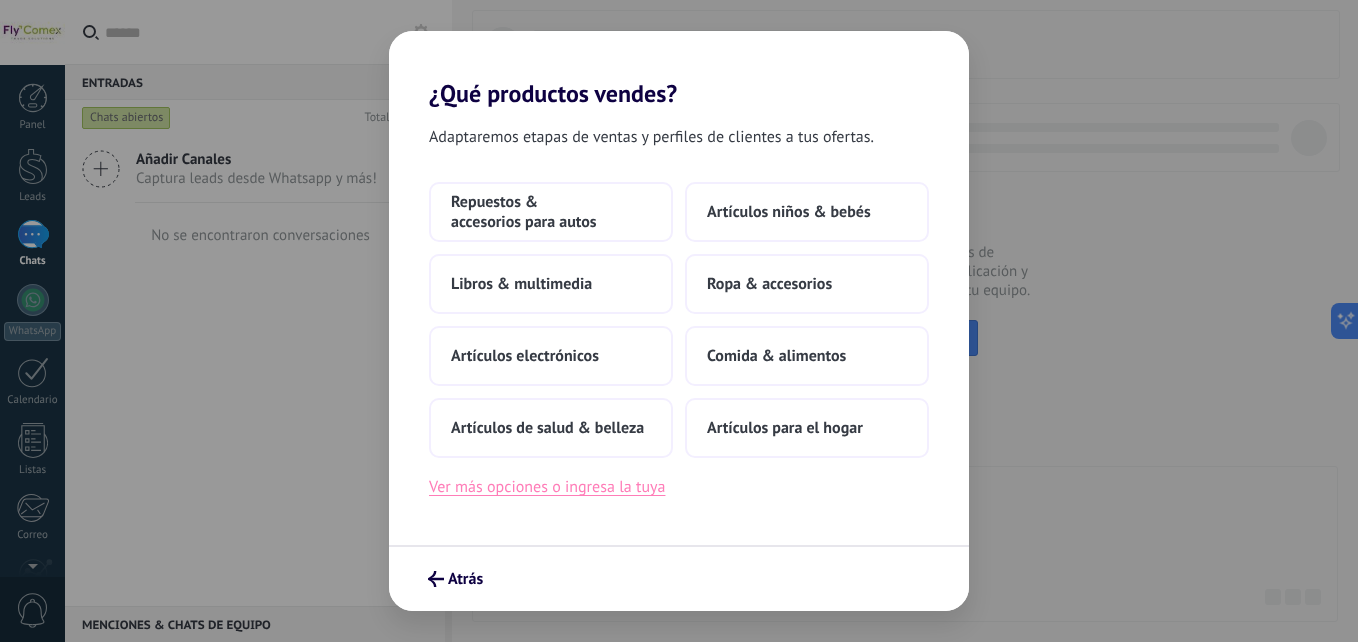 click on "Ver más opciones o ingresa la tuya" at bounding box center [547, 487] 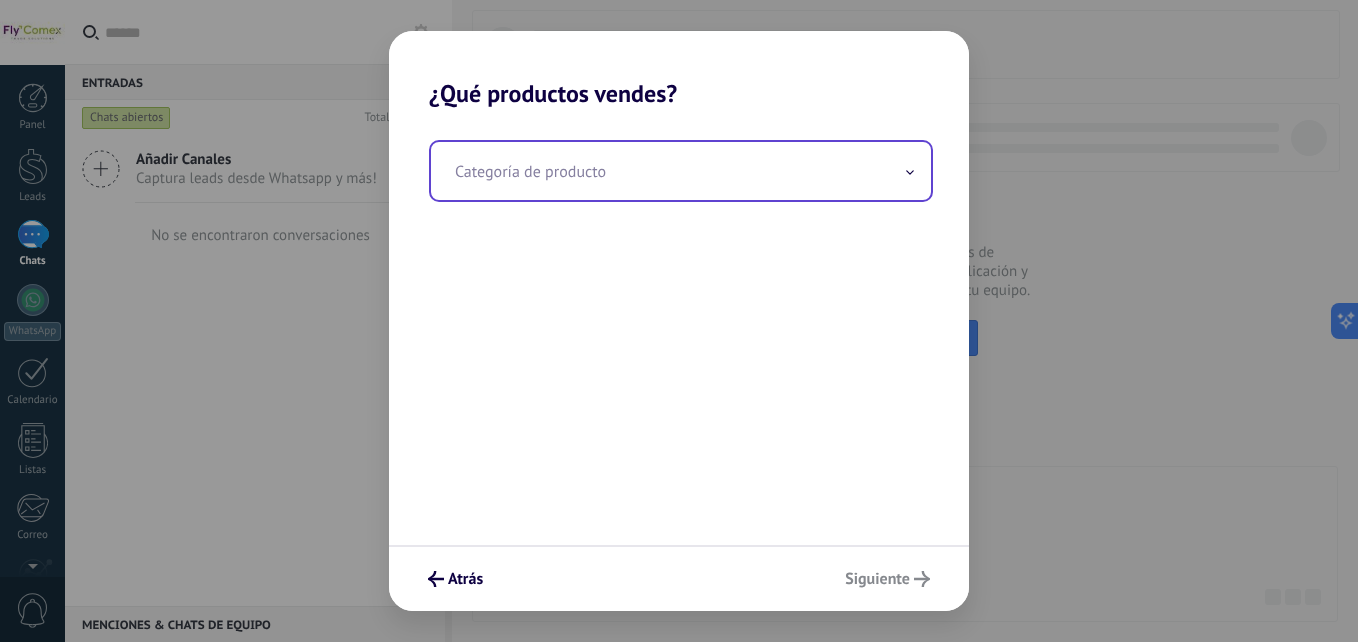 click on "Categoría de producto" at bounding box center (681, 171) 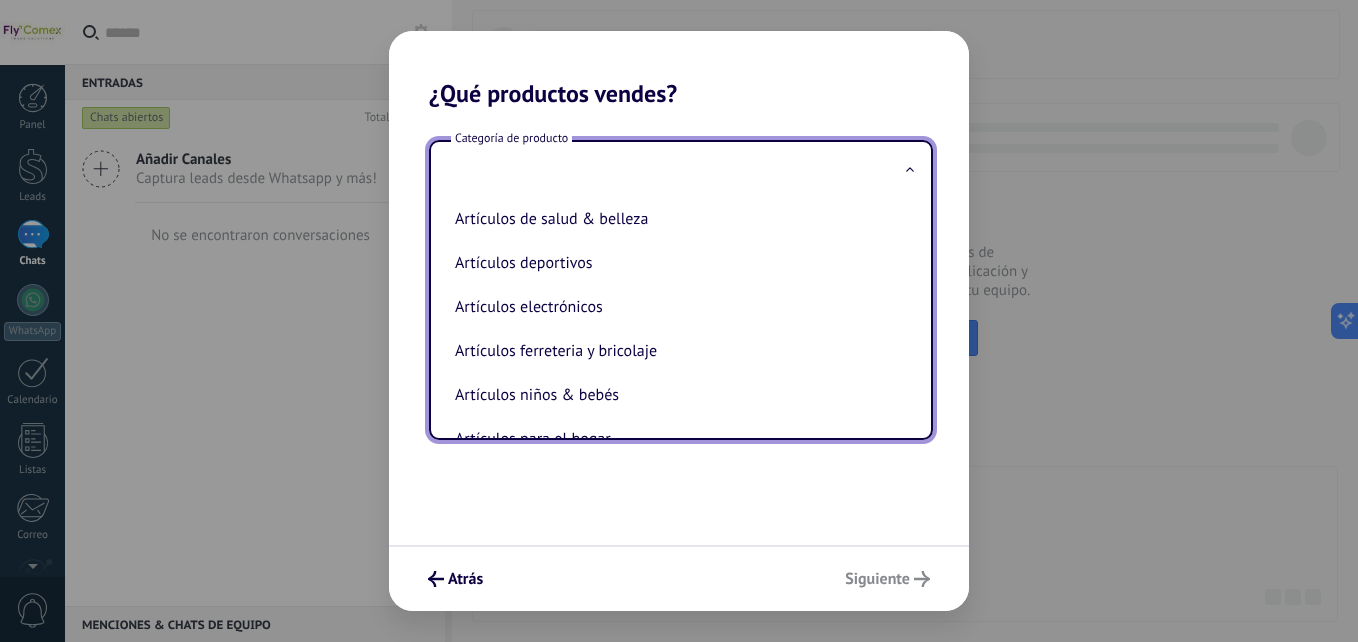 scroll, scrollTop: 0, scrollLeft: 0, axis: both 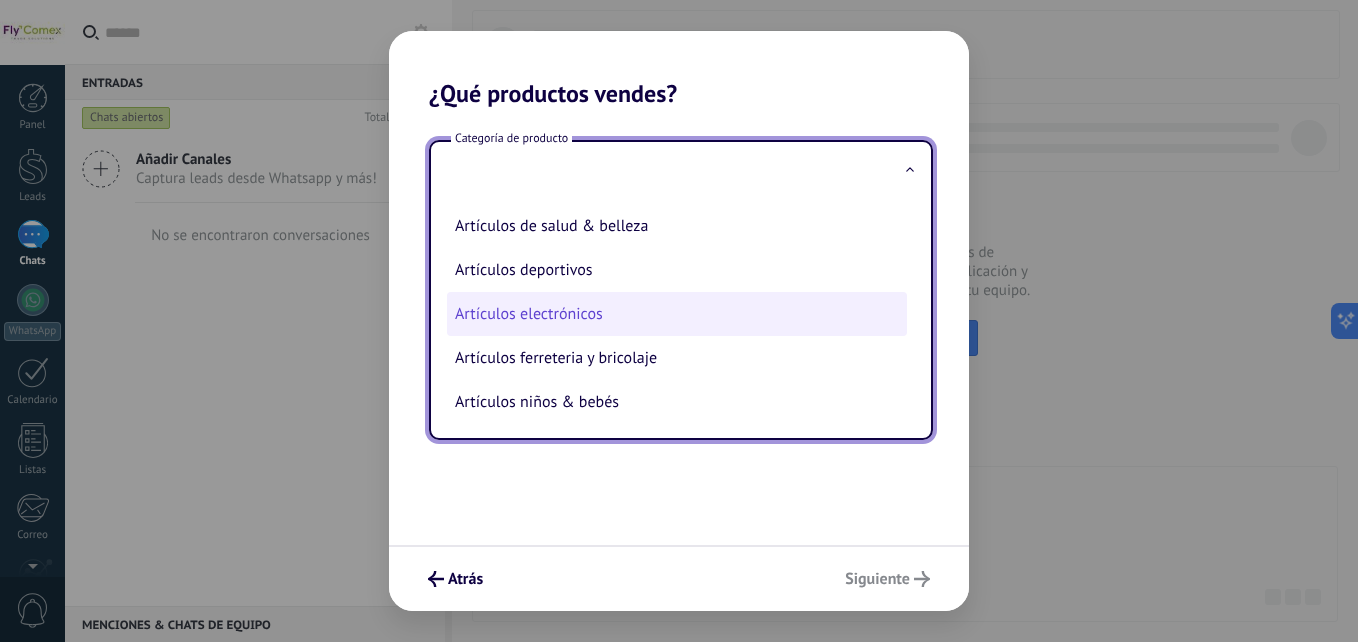 click on "Artículos electrónicos" at bounding box center (677, 314) 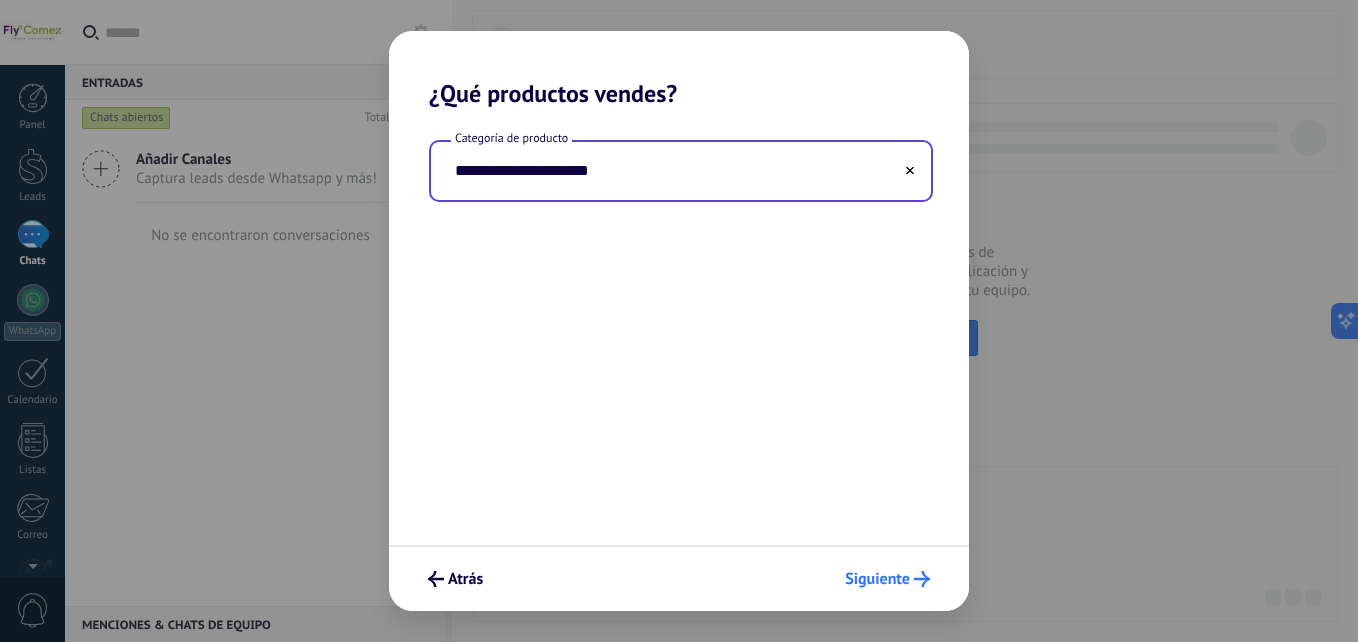 click on "Siguiente" at bounding box center [877, 579] 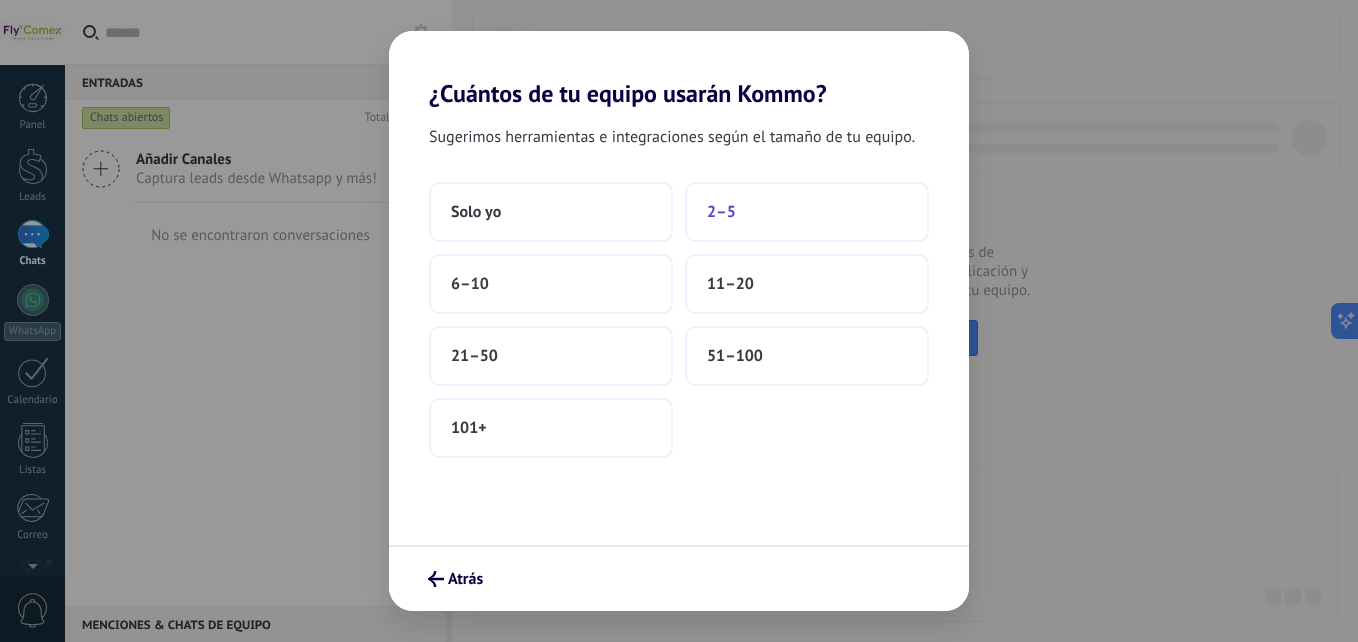 click on "2–5" at bounding box center (807, 212) 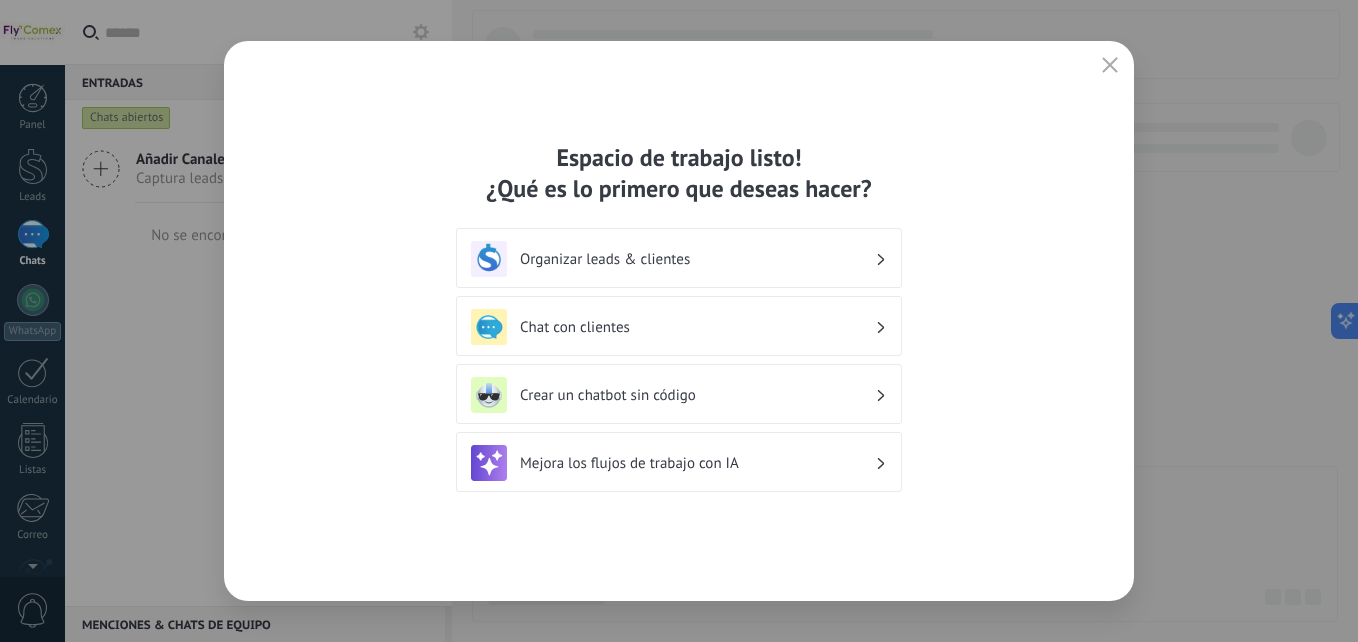 click on "Crear un chatbot sin código" at bounding box center [697, 395] 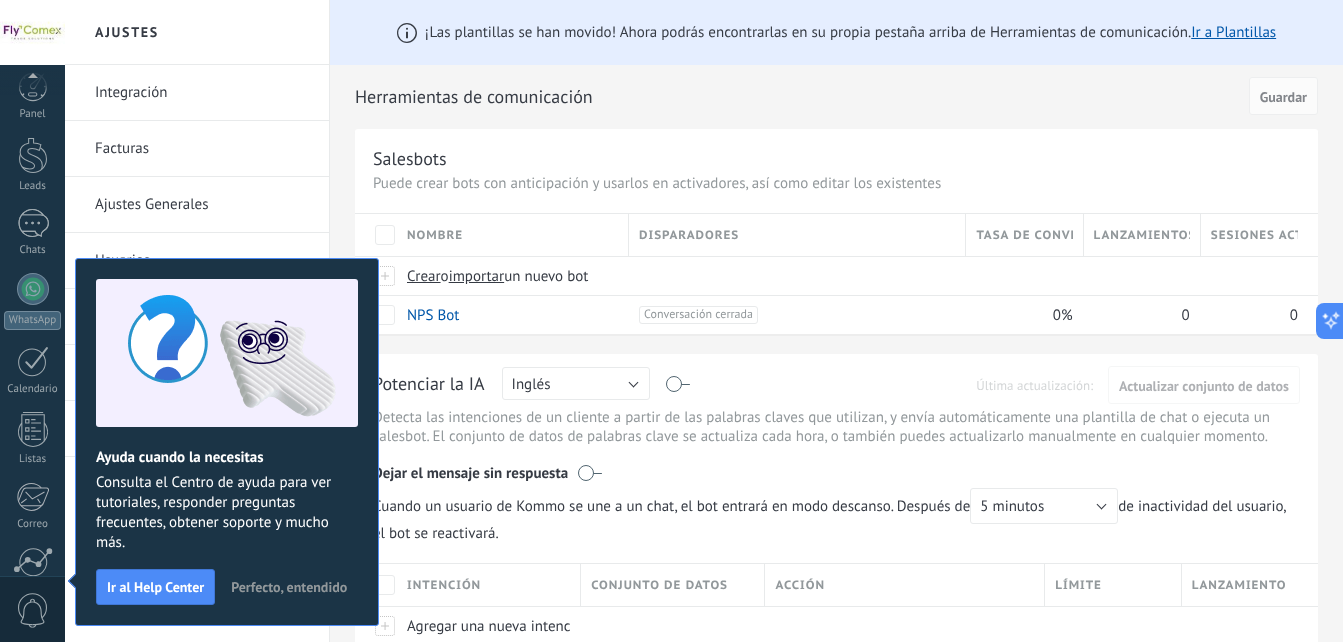 scroll, scrollTop: 190, scrollLeft: 0, axis: vertical 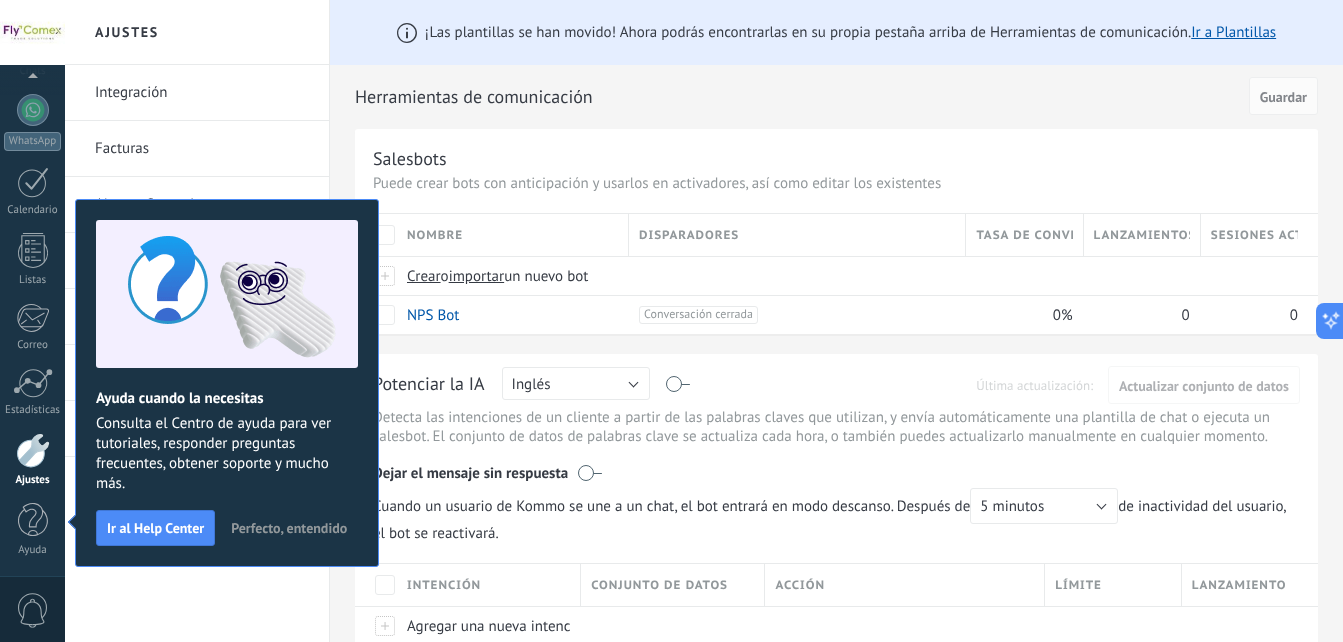 click on "Perfecto, entendido" at bounding box center [289, 528] 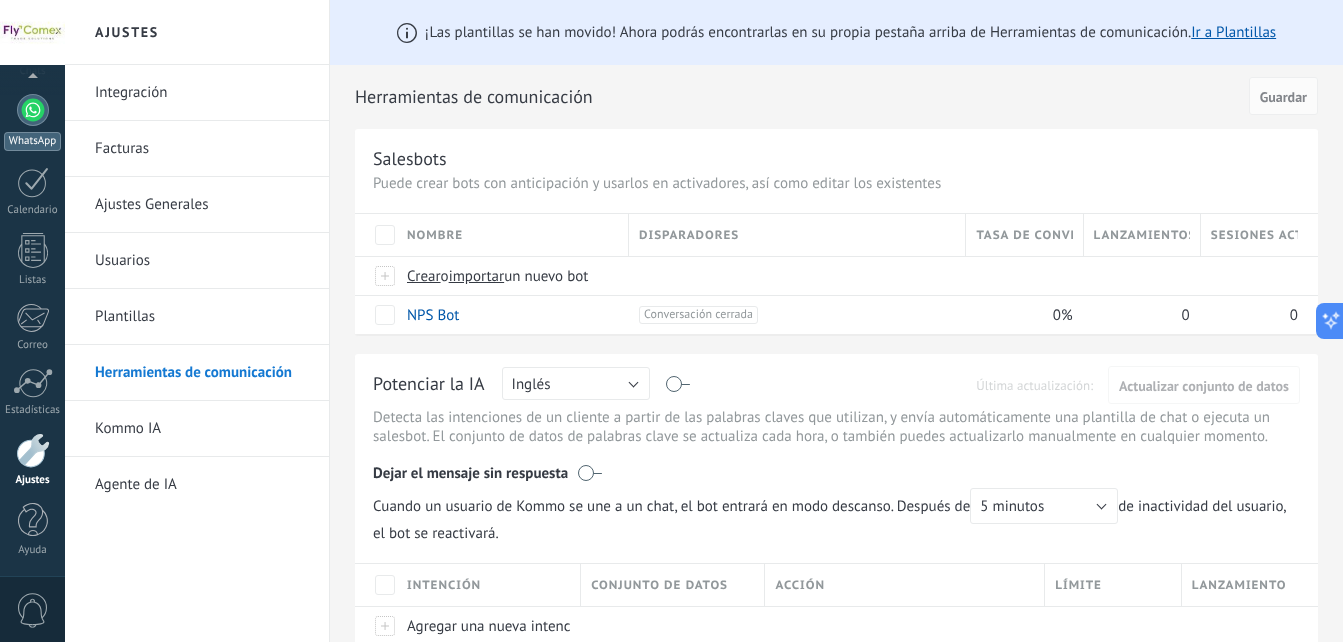 click at bounding box center [33, 110] 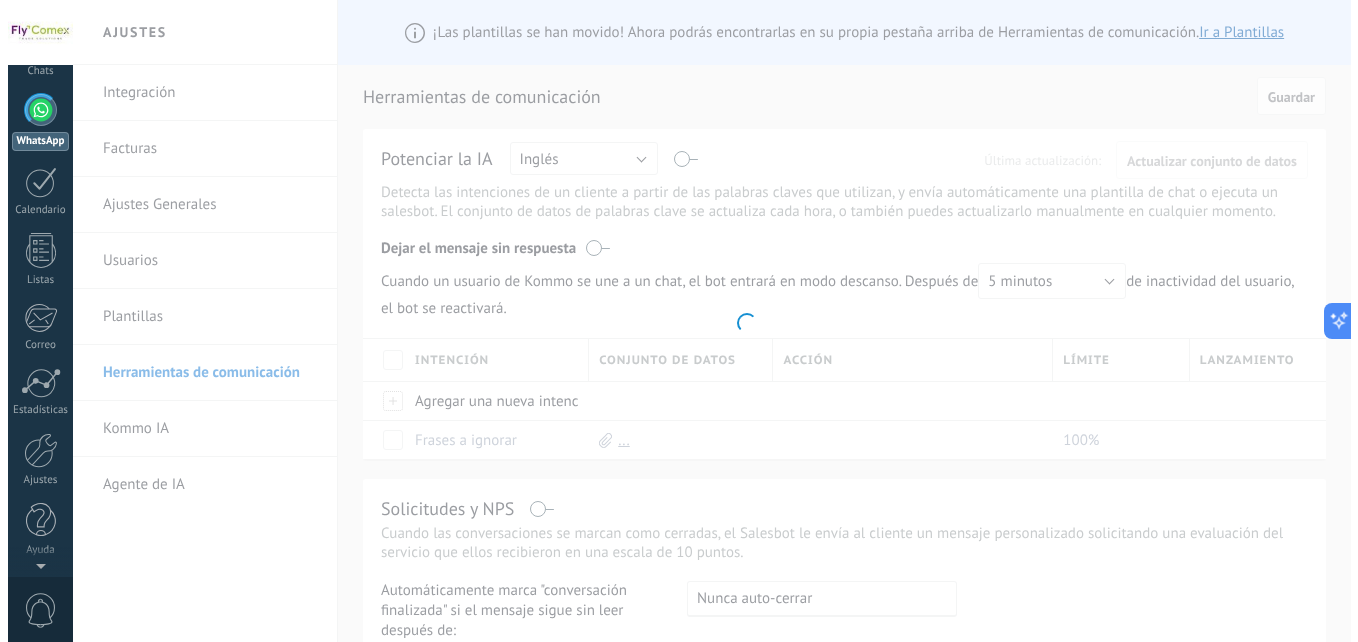 scroll, scrollTop: 0, scrollLeft: 0, axis: both 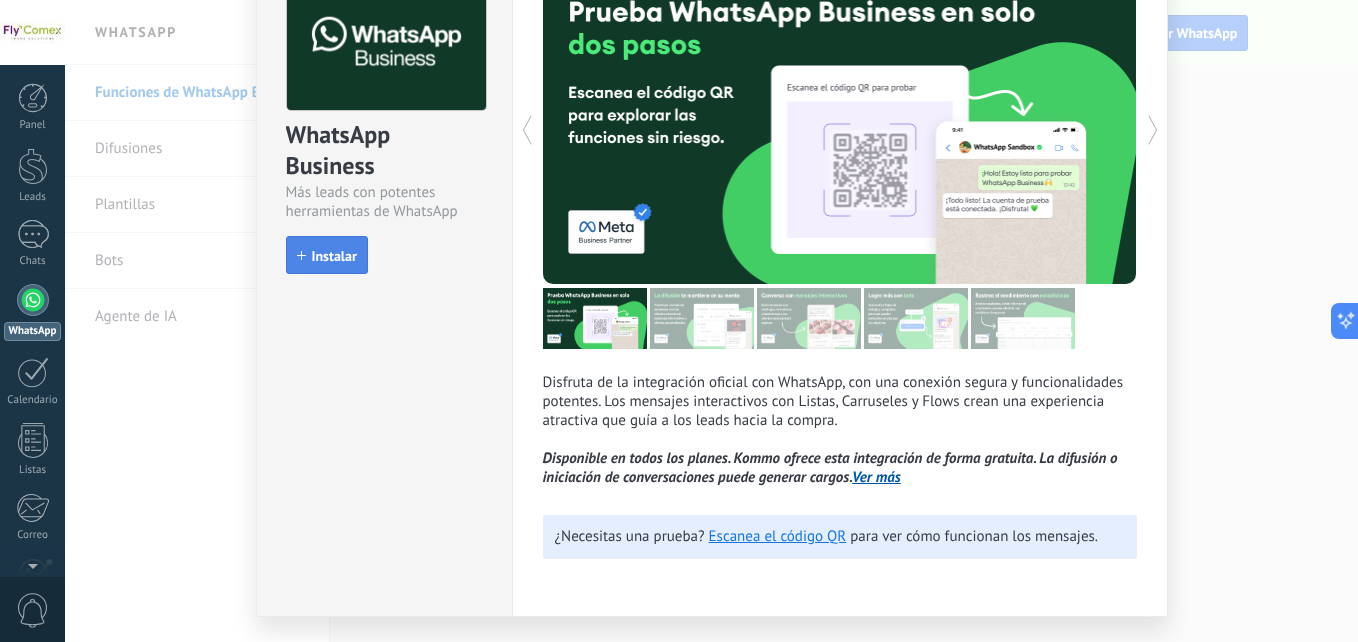 click on "Instalar" at bounding box center [334, 256] 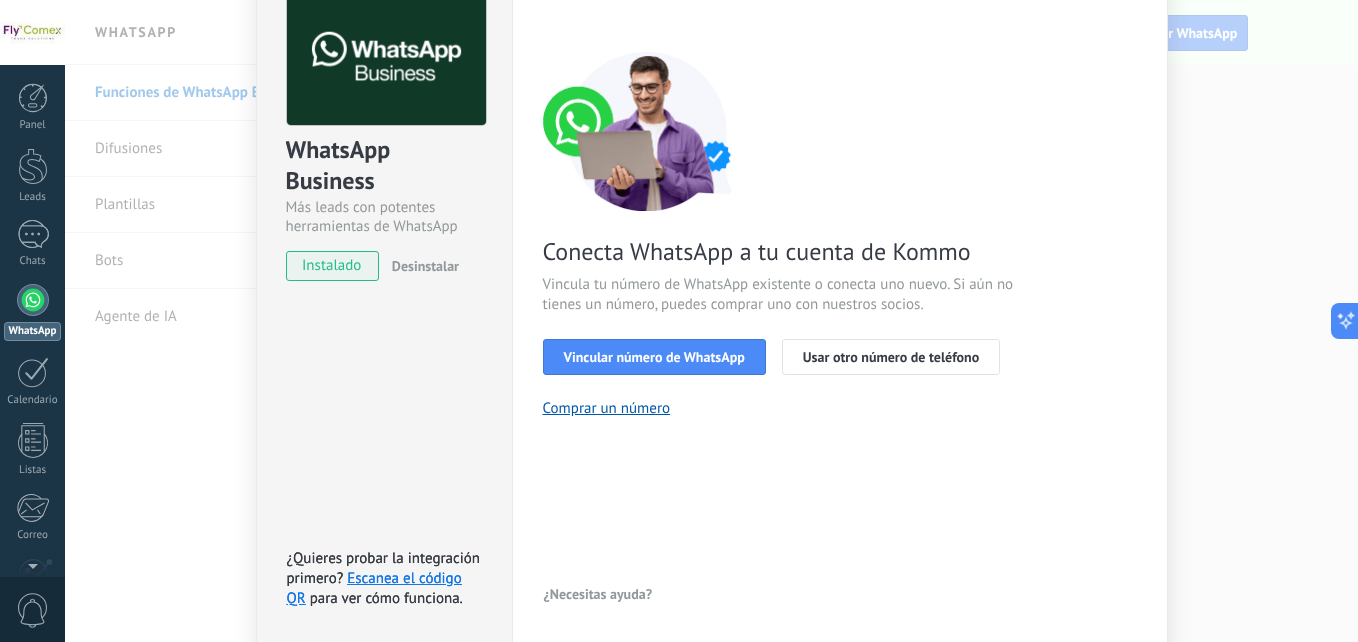 scroll, scrollTop: 113, scrollLeft: 0, axis: vertical 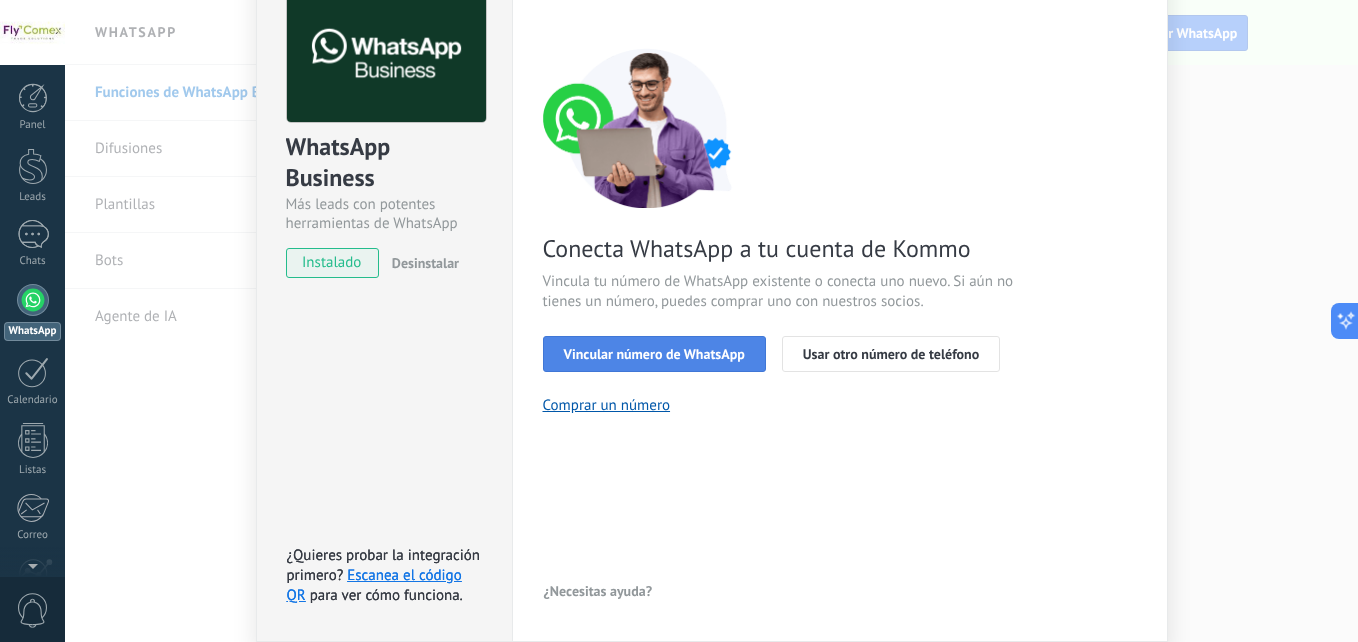 click on "Vincular número de WhatsApp" at bounding box center [654, 354] 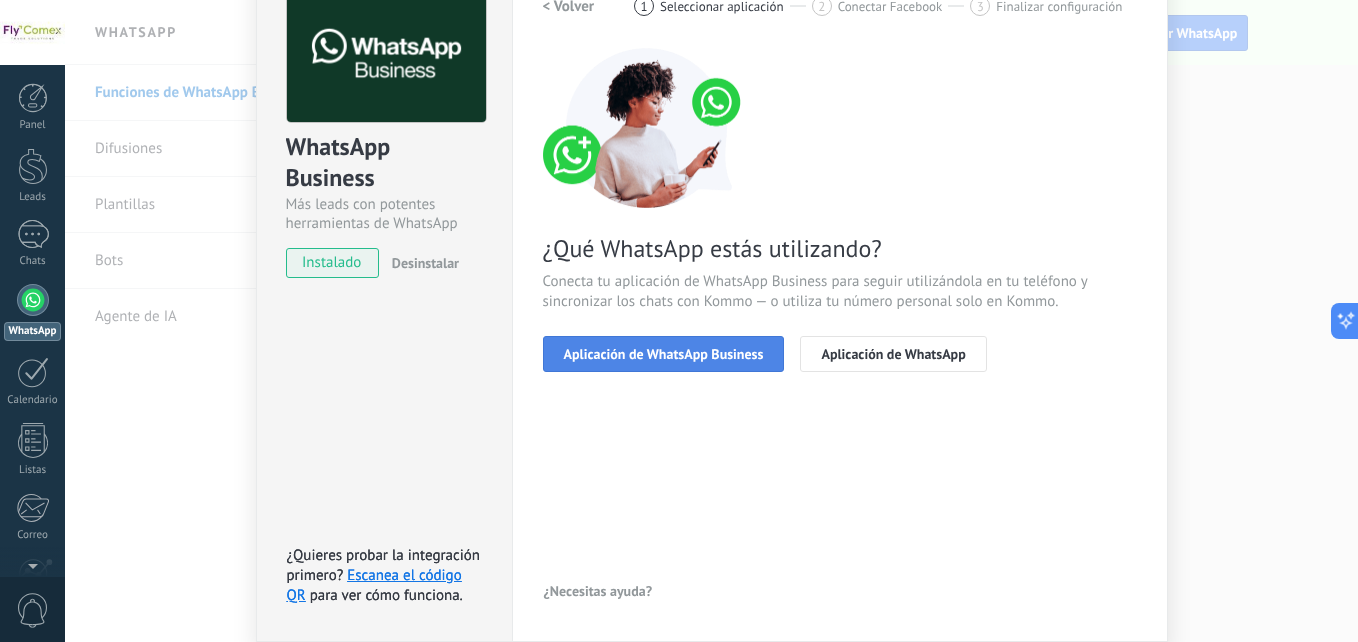 click on "Aplicación de WhatsApp Business" at bounding box center (664, 354) 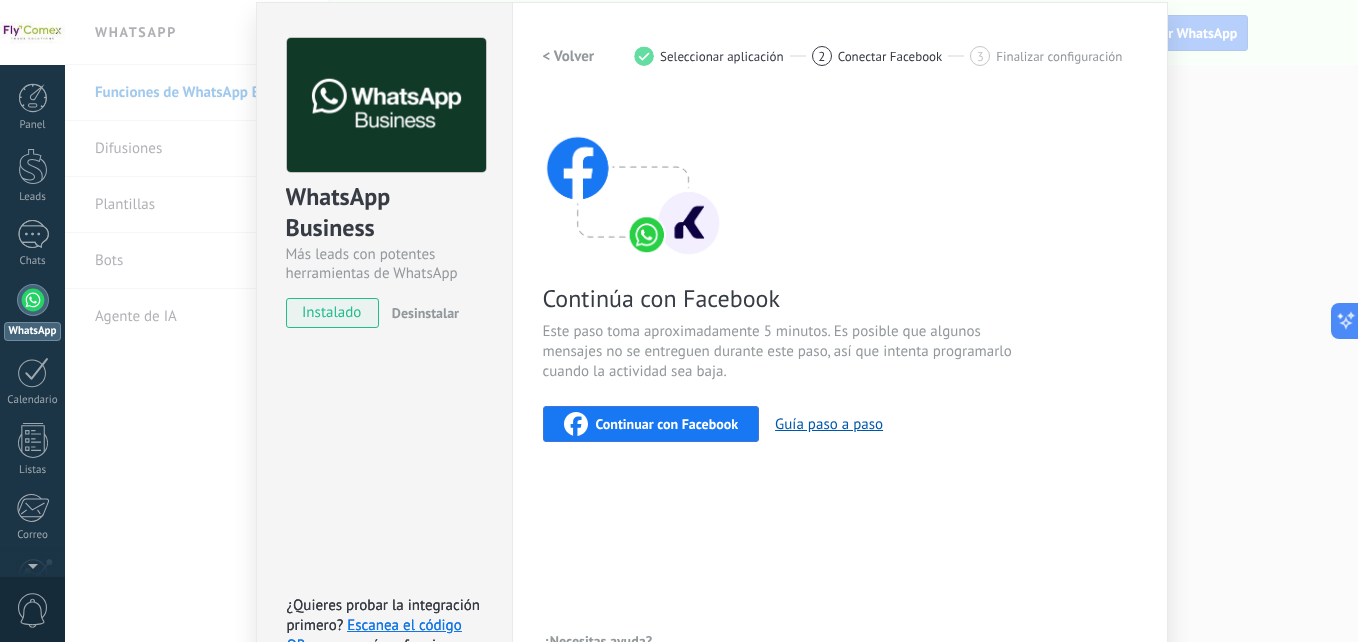 scroll, scrollTop: 34, scrollLeft: 0, axis: vertical 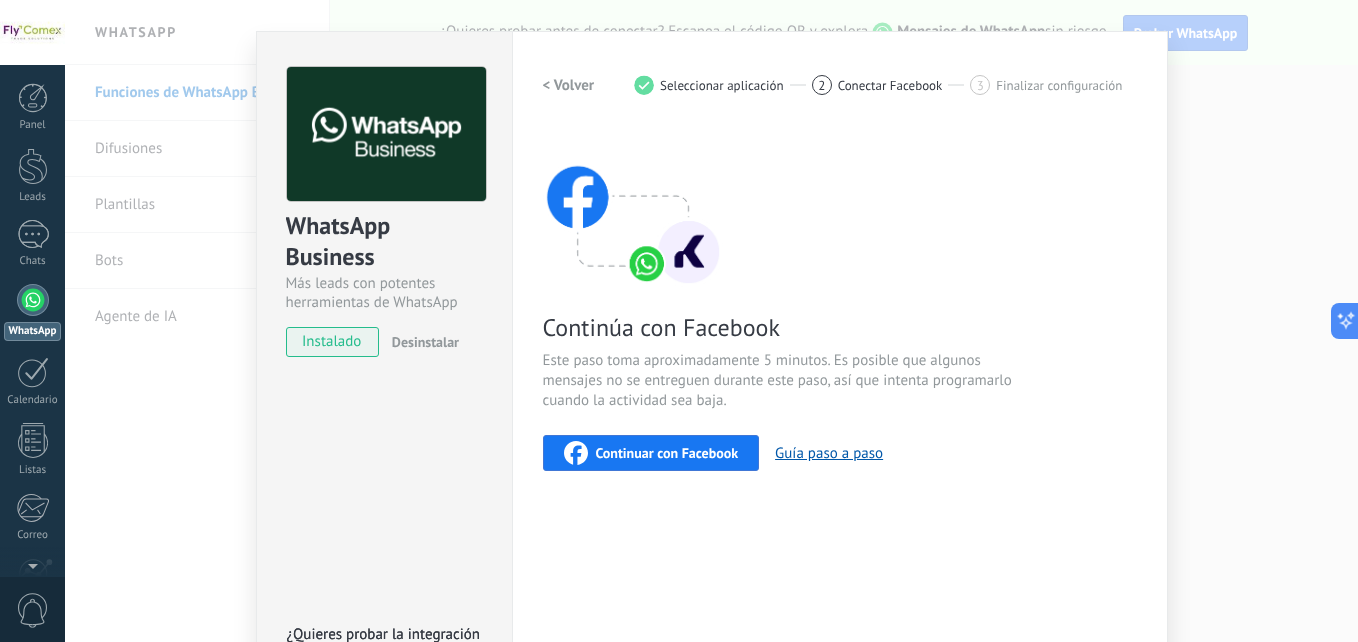 click on "Continuar con Facebook" at bounding box center [667, 453] 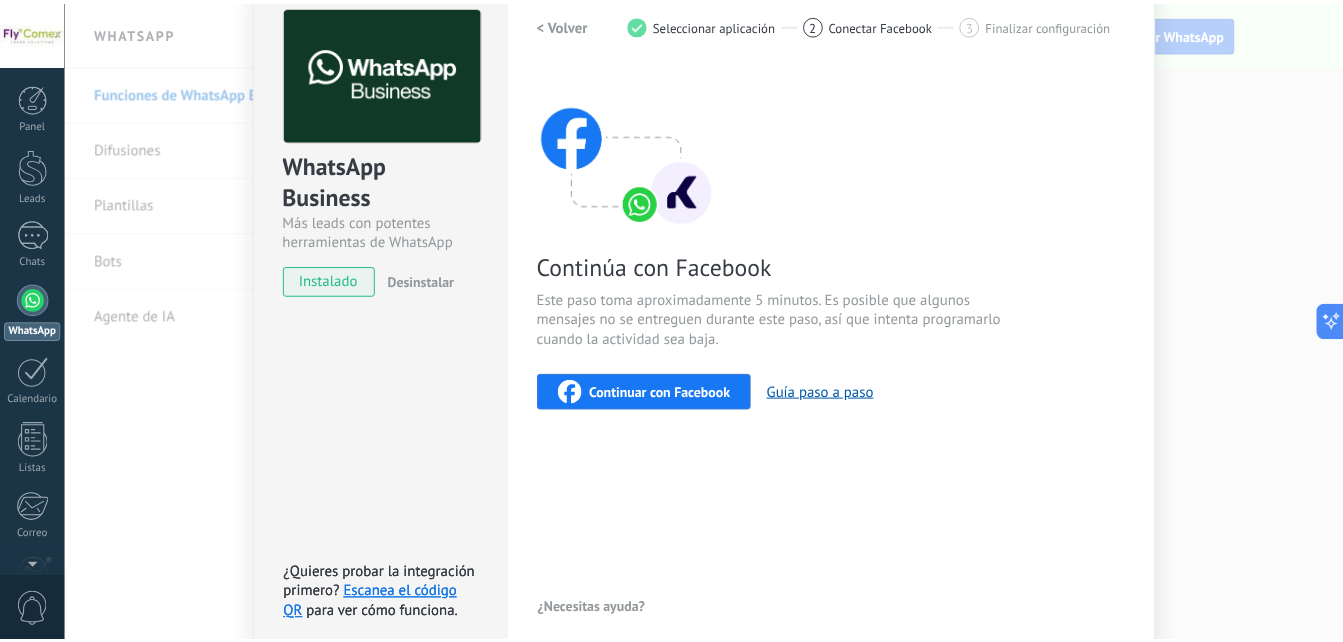 scroll, scrollTop: 0, scrollLeft: 0, axis: both 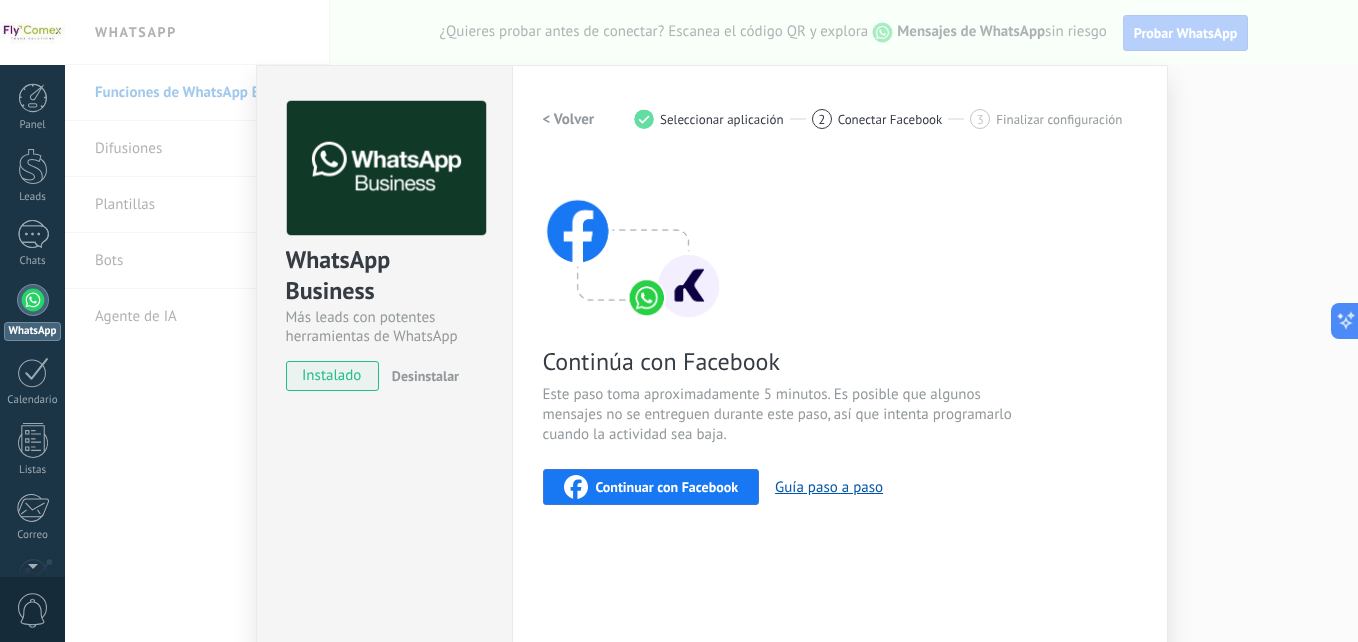 click on "WhatsApp Business Más leads con potentes herramientas de WhatsApp instalado Desinstalar ¿Quieres probar la integración primero?   Escanea el código QR   para ver cómo funciona. ¿Quieres probar la integración primero?   Escanea el código QR   para ver cómo funciona. Configuraciones Autorizaciones Esta pestaña registra a los usuarios que han concedido acceso a las integración a esta cuenta. Si deseas remover la posibilidad que un usuario pueda enviar solicitudes a la cuenta en nombre de esta integración, puedes revocar el acceso. Si el acceso a todos los usuarios es revocado, la integración dejará de funcionar. Esta aplicacion está instalada, pero nadie le ha dado acceso aun. WhatsApp Cloud API más _:  Guardar < Volver 1 Seleccionar aplicación 2 Conectar Facebook  3 Finalizar configuración Continúa con Facebook Este paso toma aproximadamente 5 minutos. Es posible que algunos mensajes no se entreguen durante este paso, así que intenta programarlo cuando la actividad sea baja." at bounding box center [711, 321] 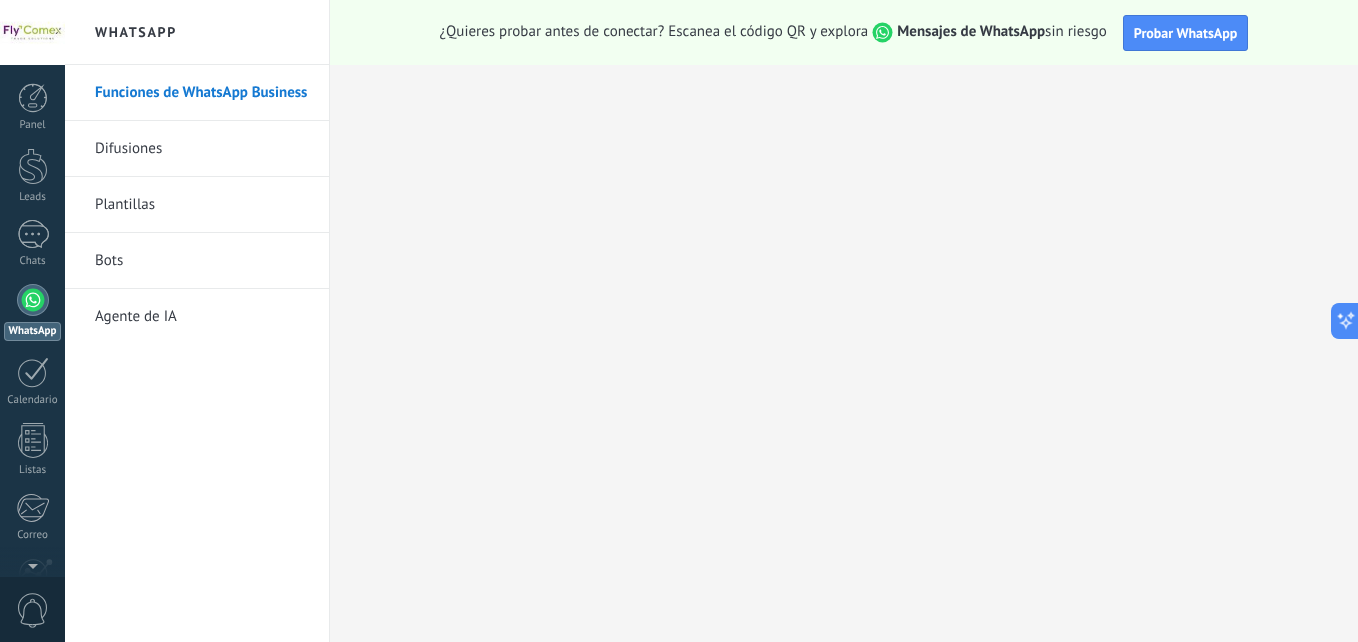 click at bounding box center [33, 300] 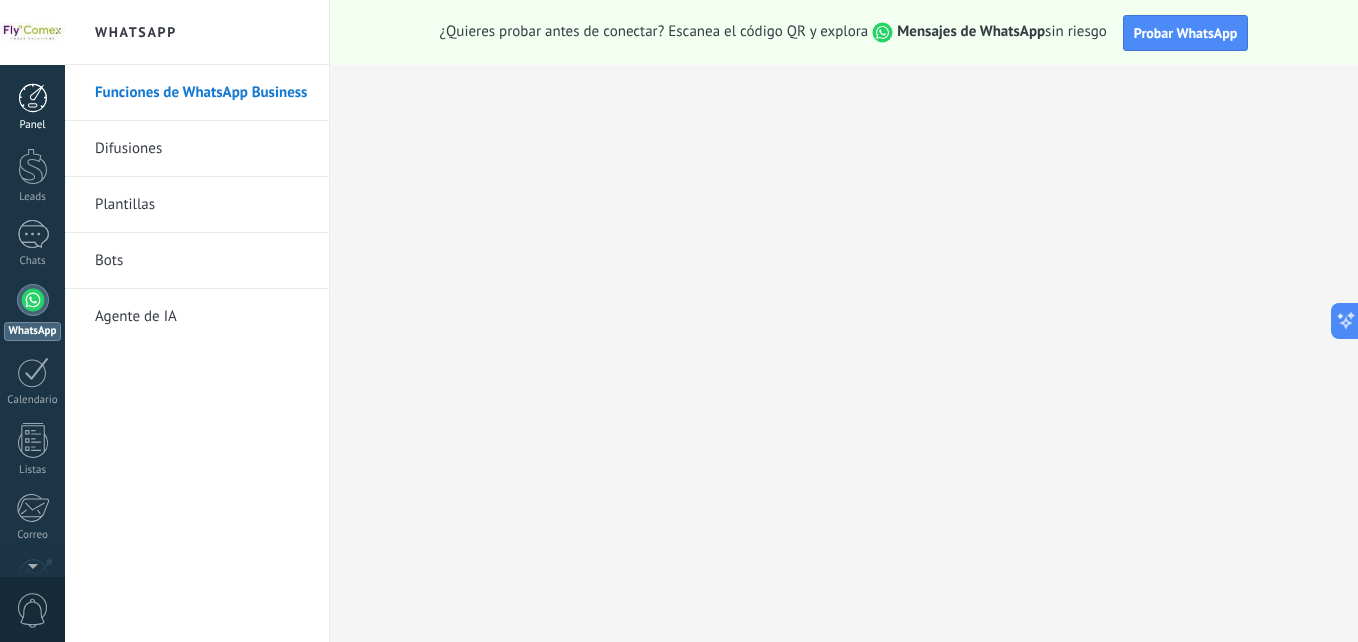 click on "Panel" at bounding box center [32, 107] 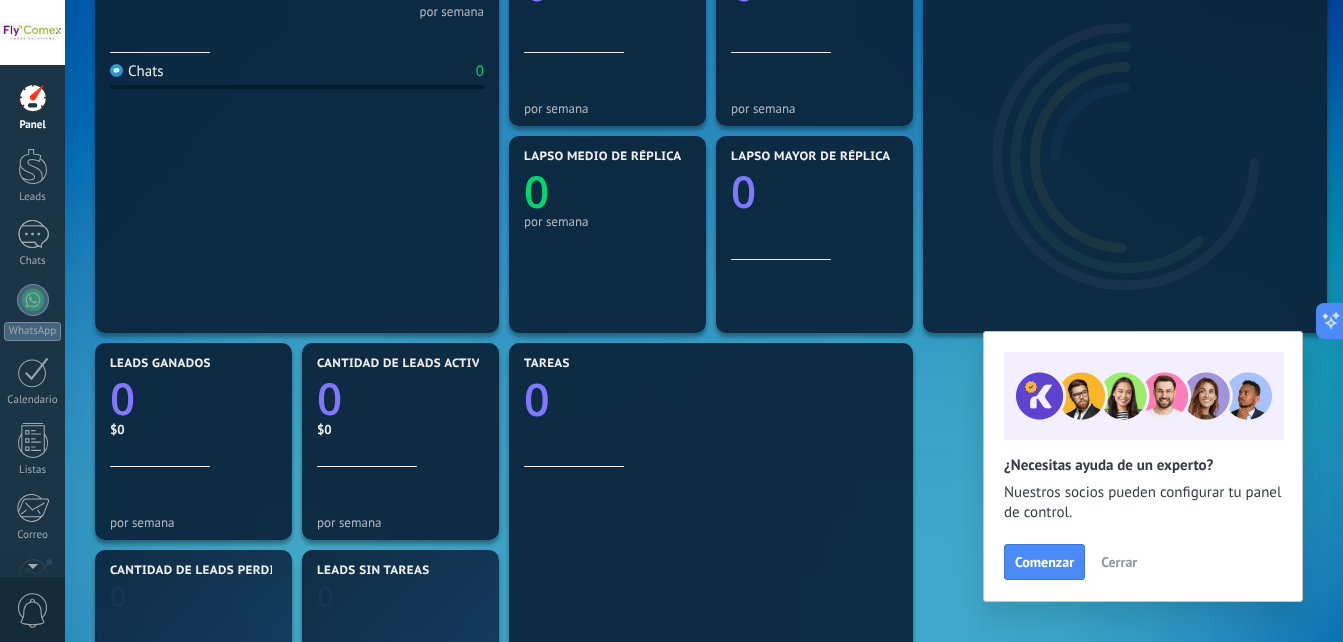 scroll, scrollTop: 342, scrollLeft: 0, axis: vertical 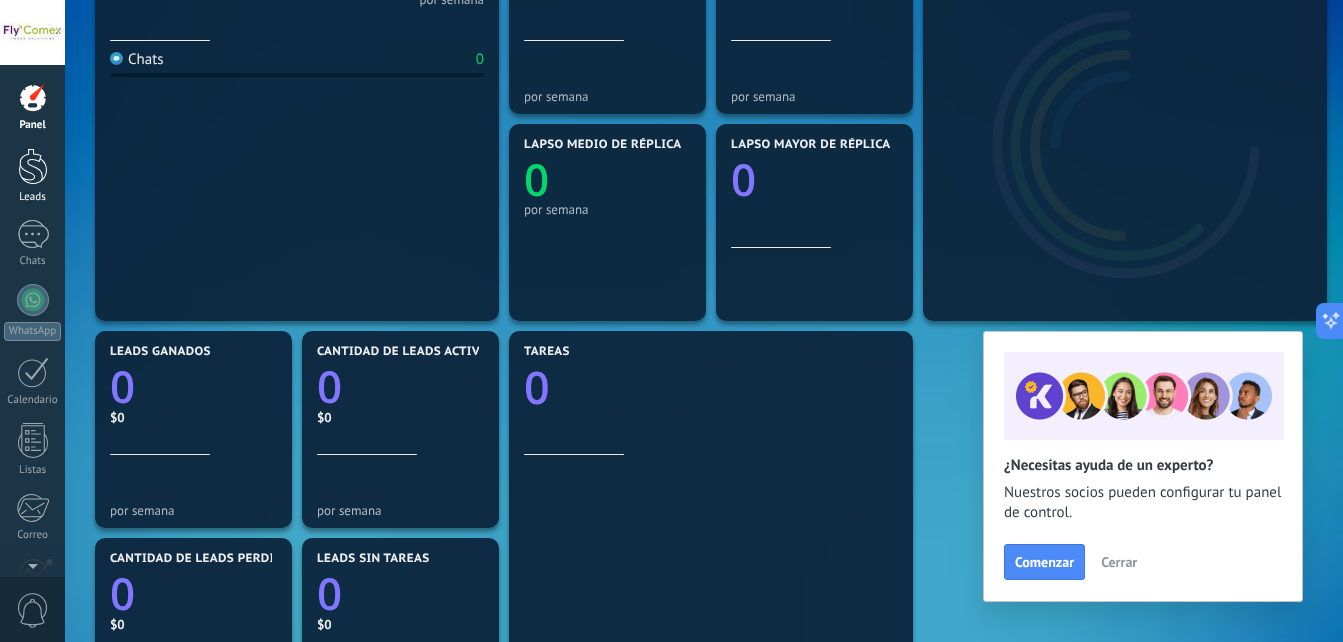 click at bounding box center [33, 166] 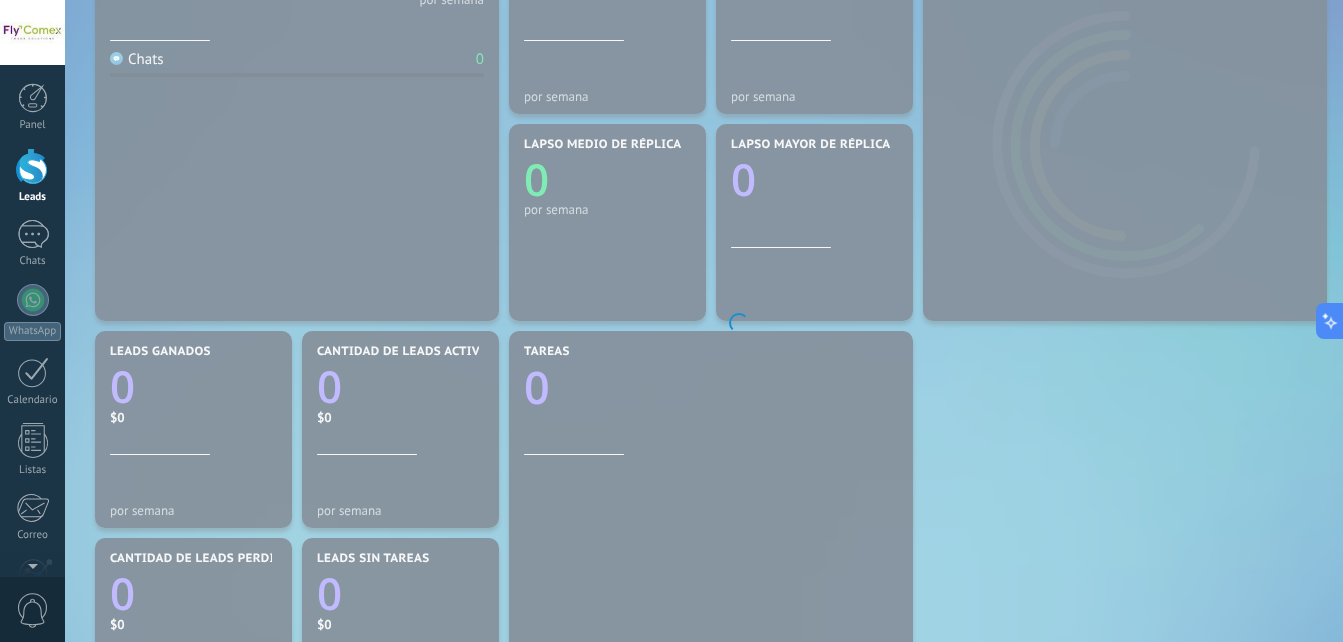 scroll, scrollTop: 0, scrollLeft: 0, axis: both 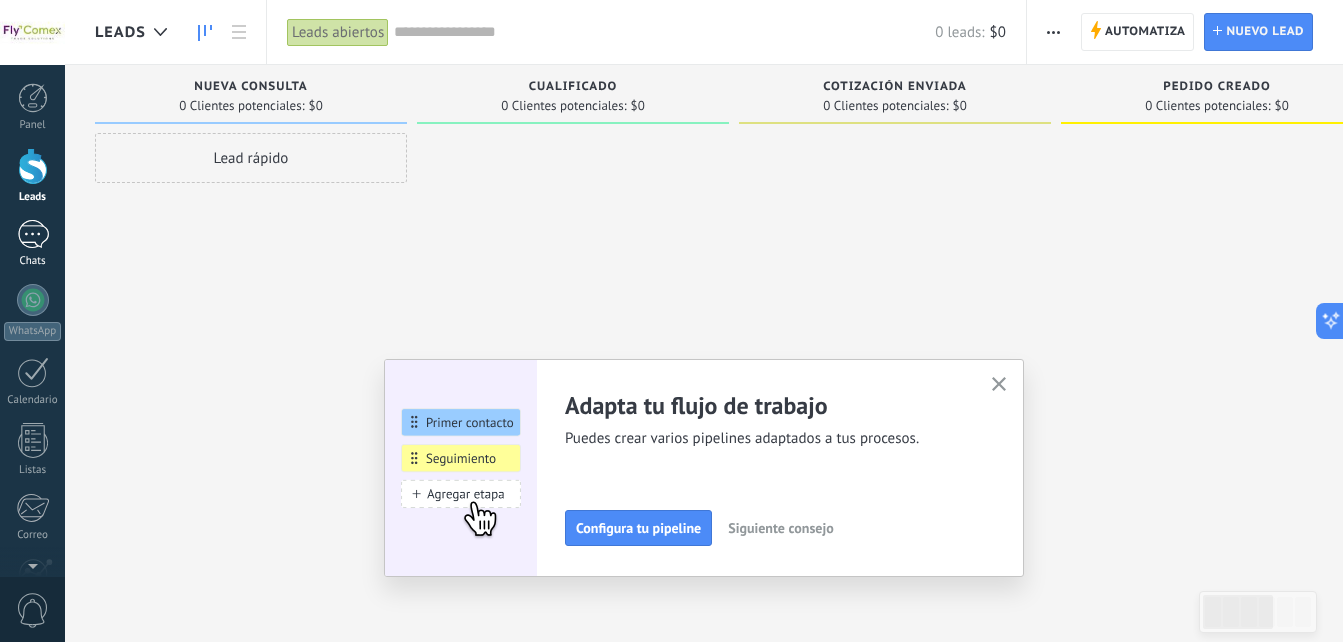 click at bounding box center (33, 234) 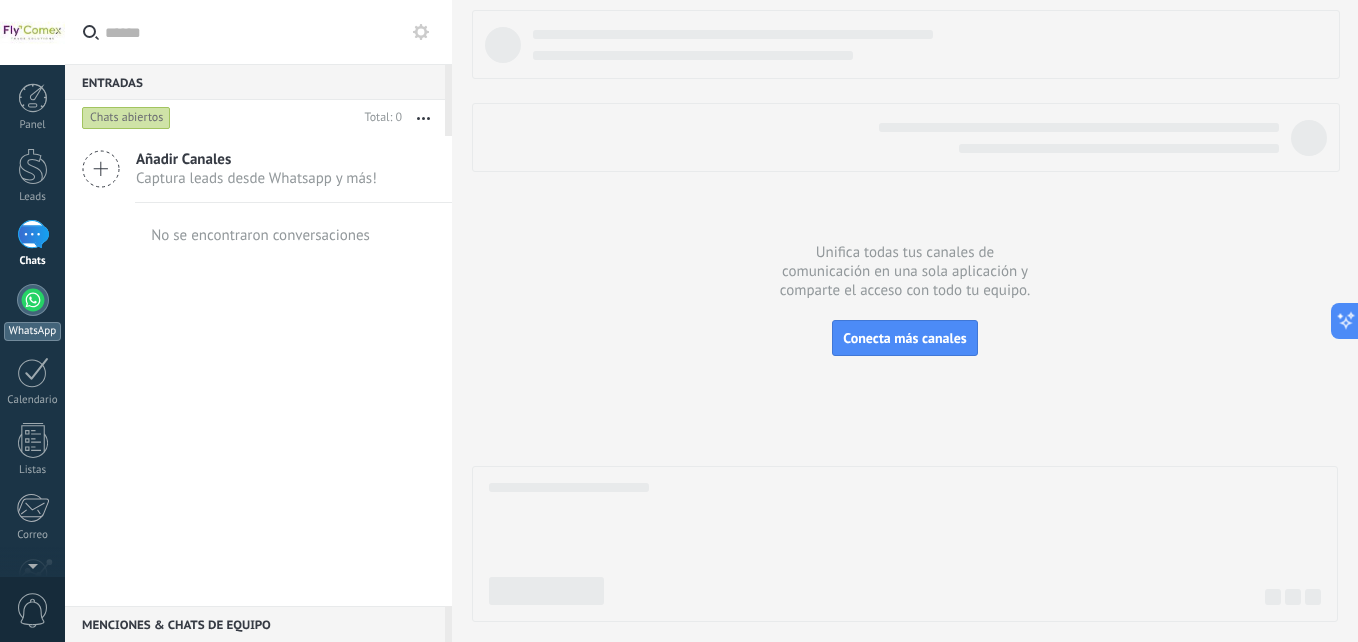 click at bounding box center (33, 300) 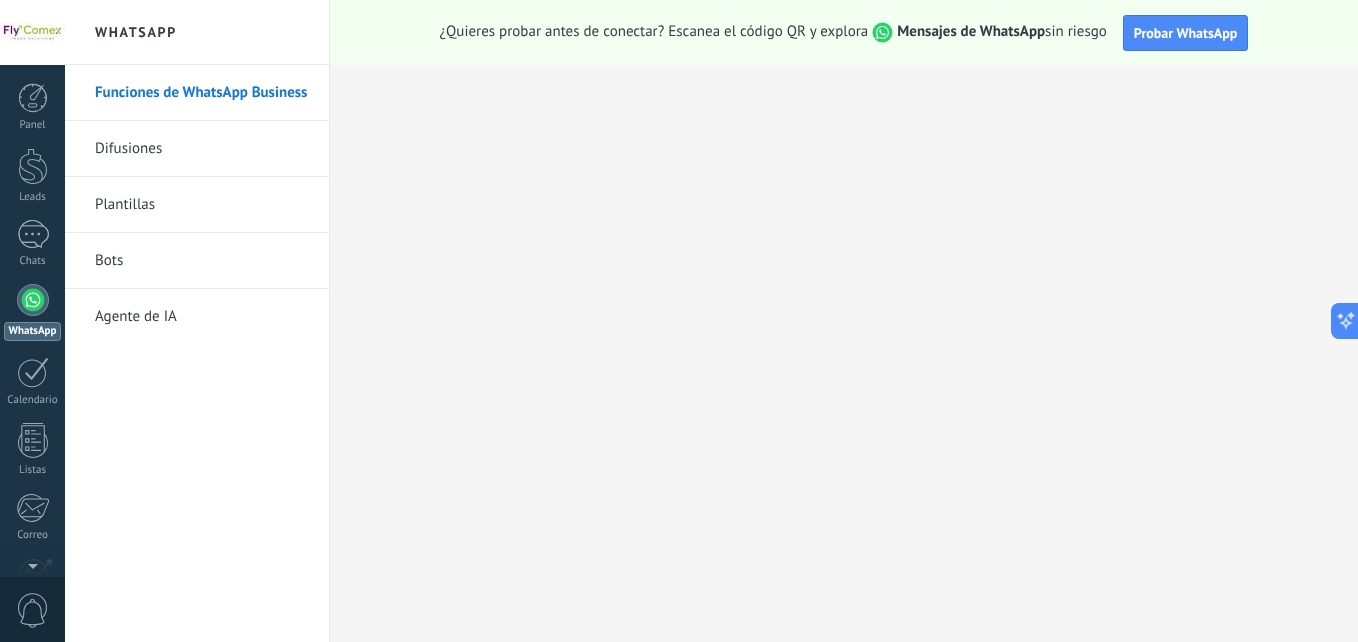 click on "Agente de IA" at bounding box center [202, 317] 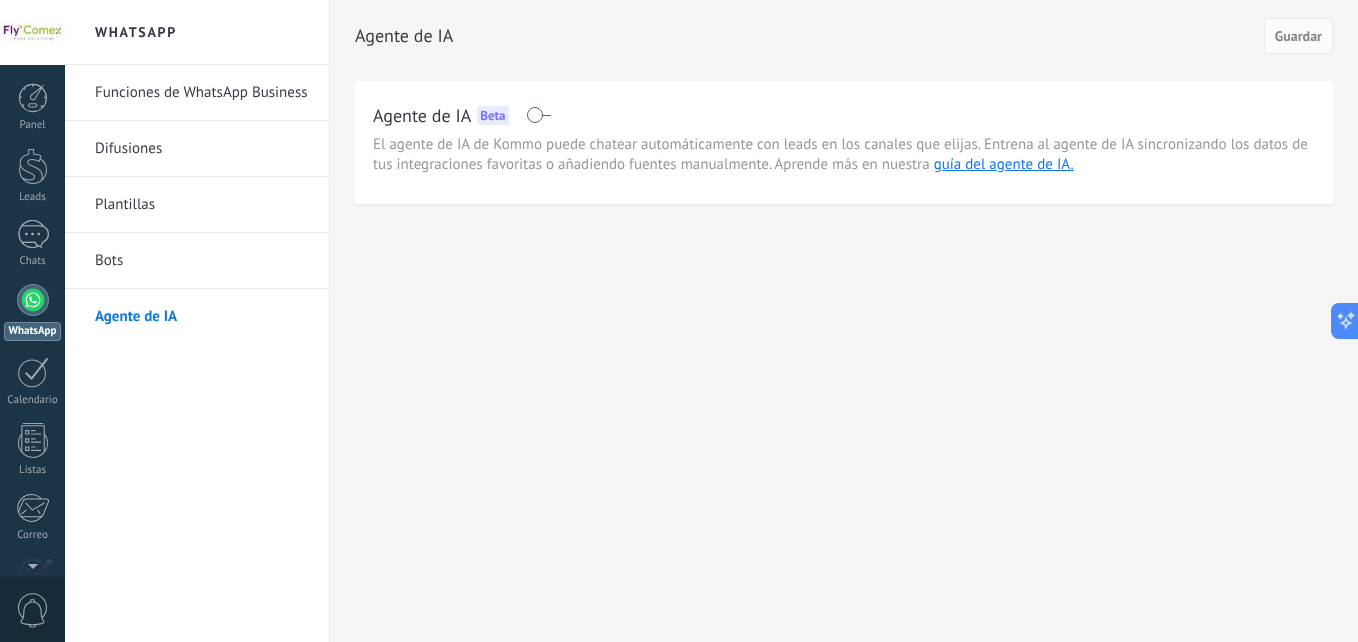click at bounding box center (538, 115) 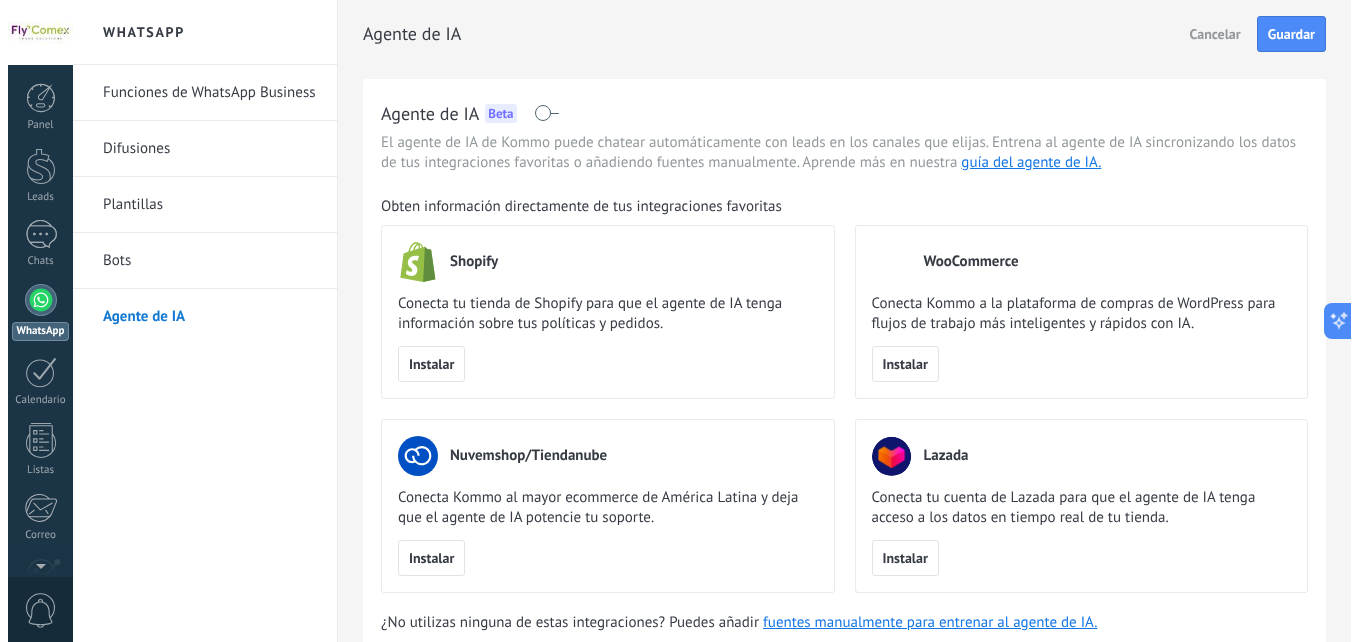 scroll, scrollTop: 0, scrollLeft: 0, axis: both 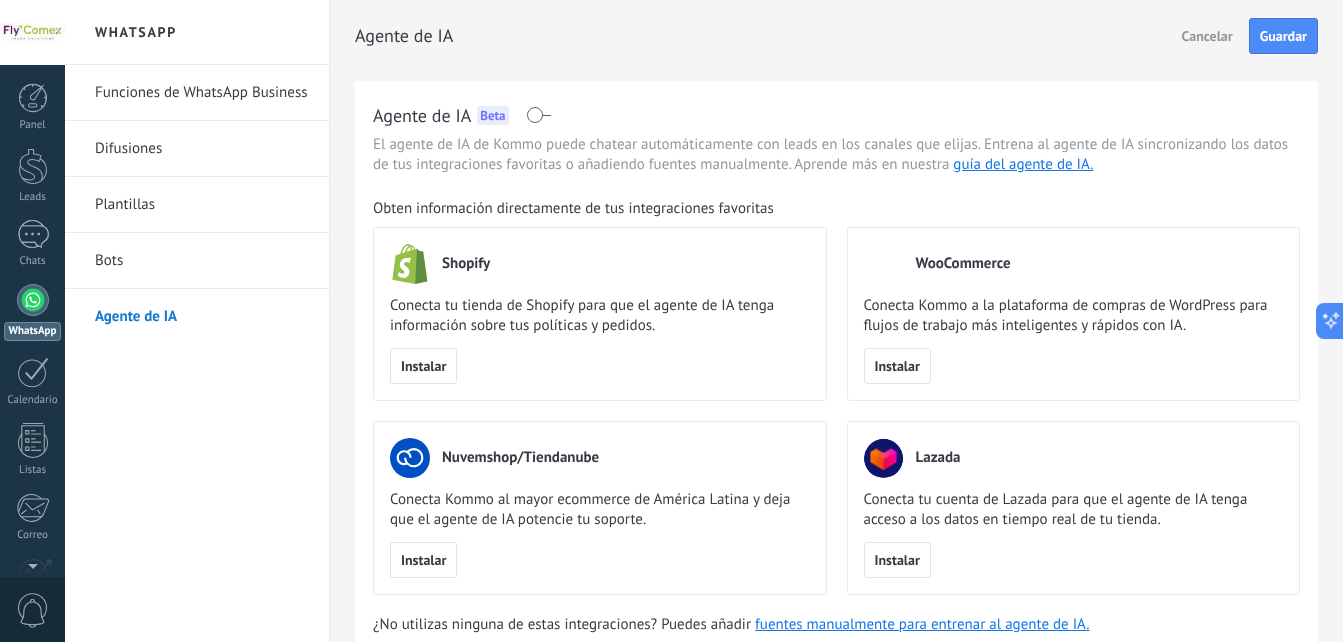 click at bounding box center (538, 115) 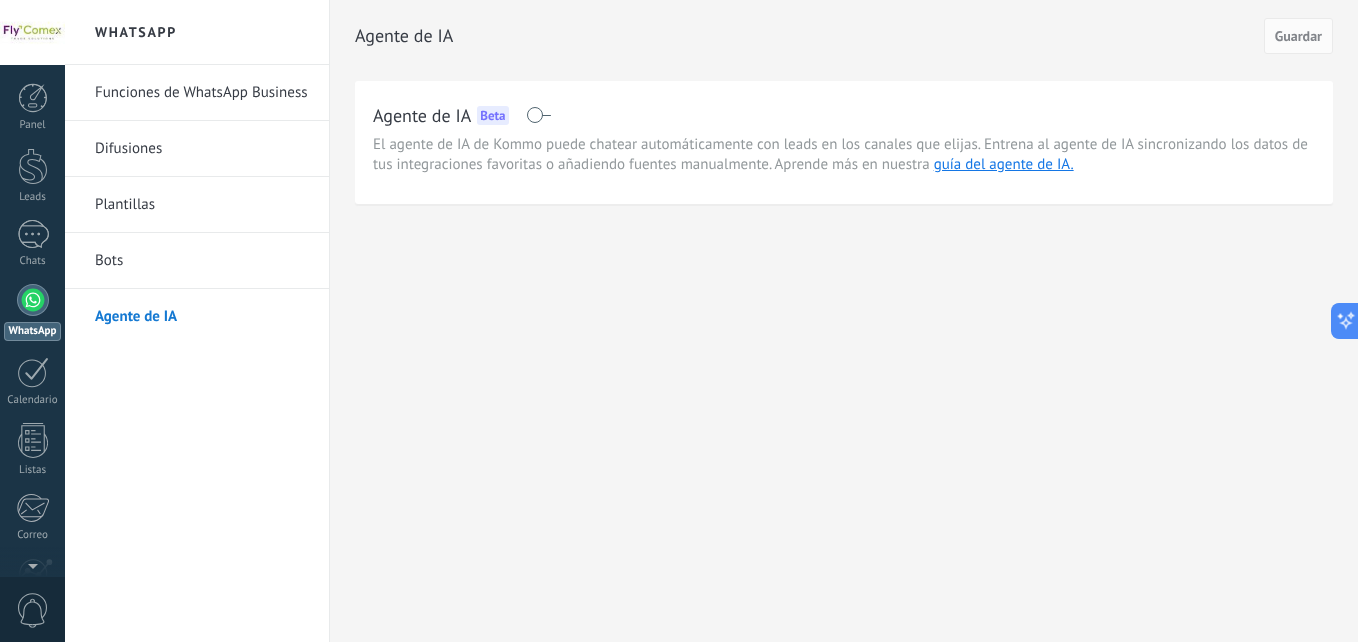 click on "Bots" at bounding box center [202, 261] 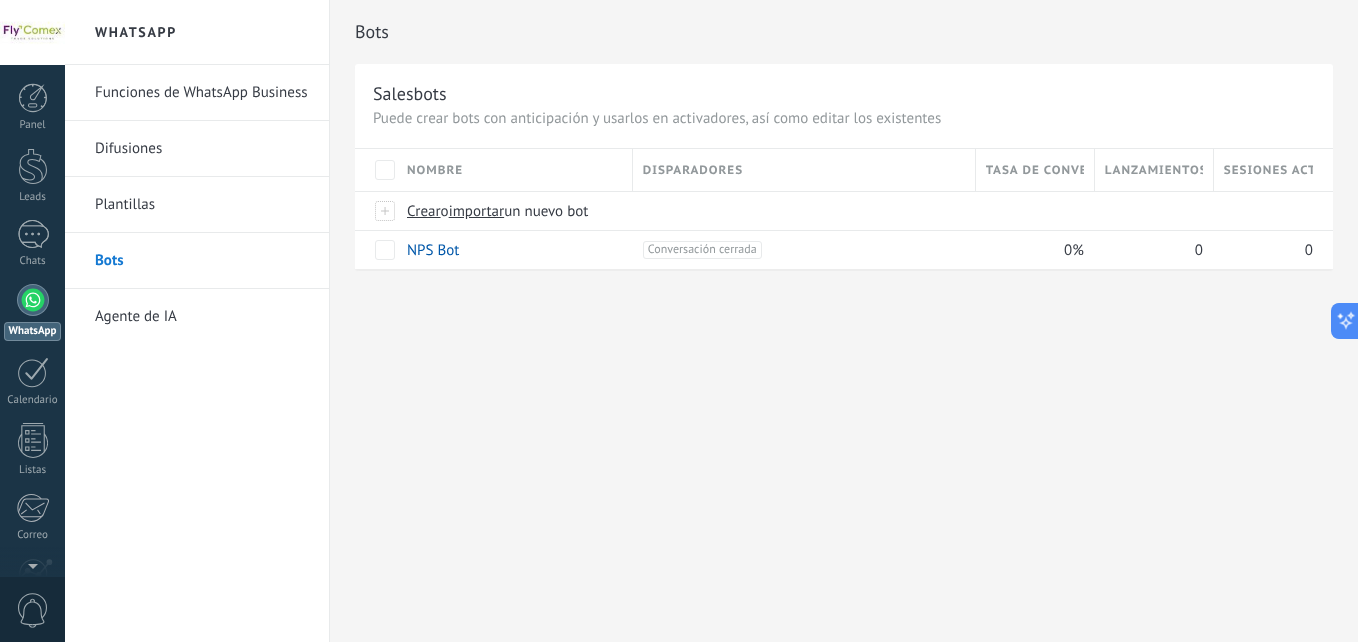 click on "Plantillas" at bounding box center (202, 205) 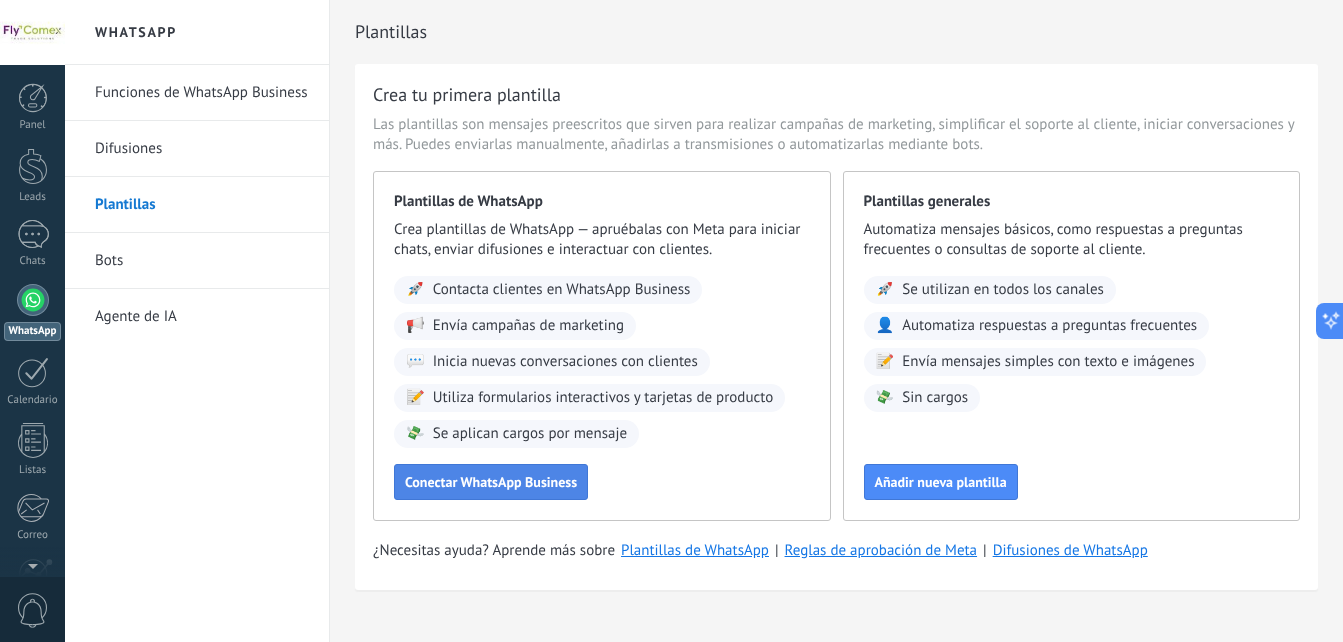 click on "Conectar WhatsApp Business" at bounding box center (491, 482) 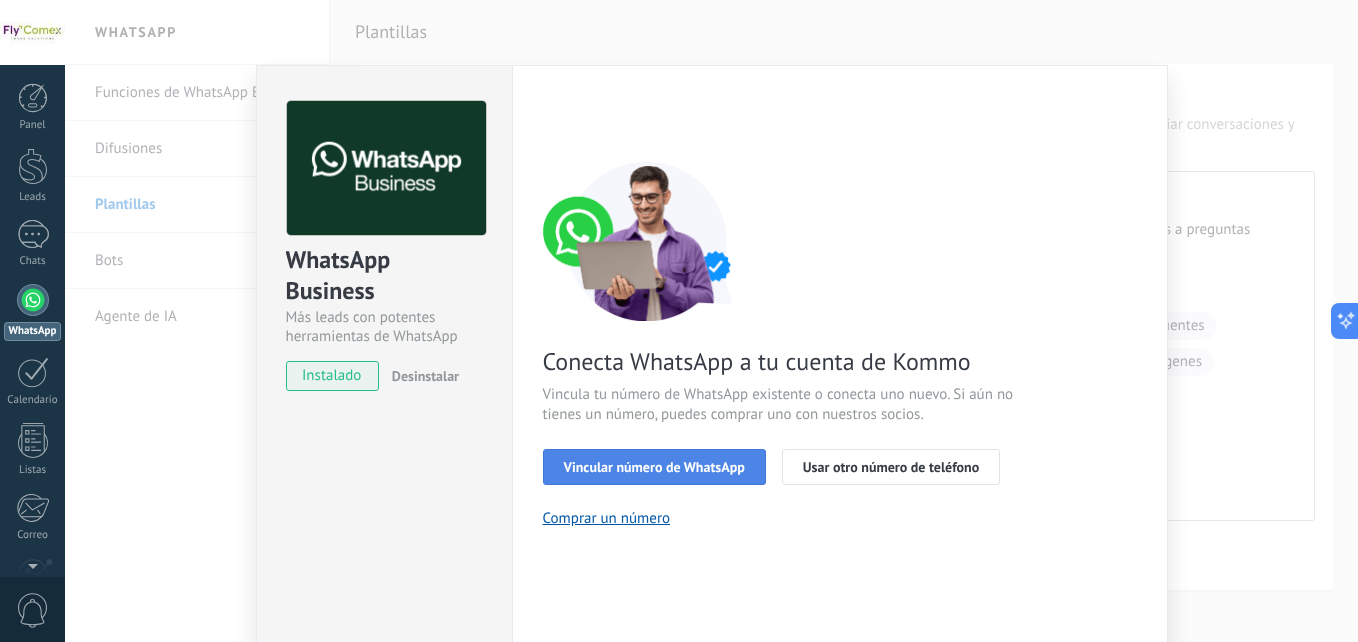 click on "Vincular número de WhatsApp" at bounding box center [654, 467] 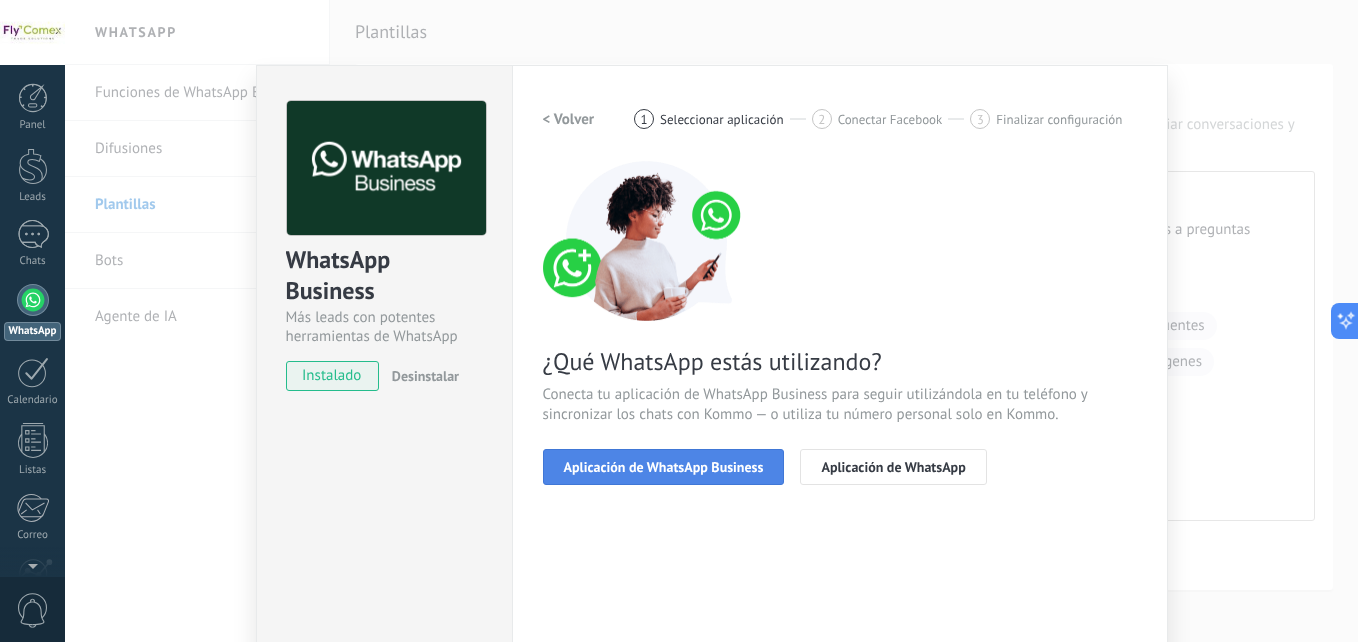 click on "Aplicación de WhatsApp Business" at bounding box center (664, 467) 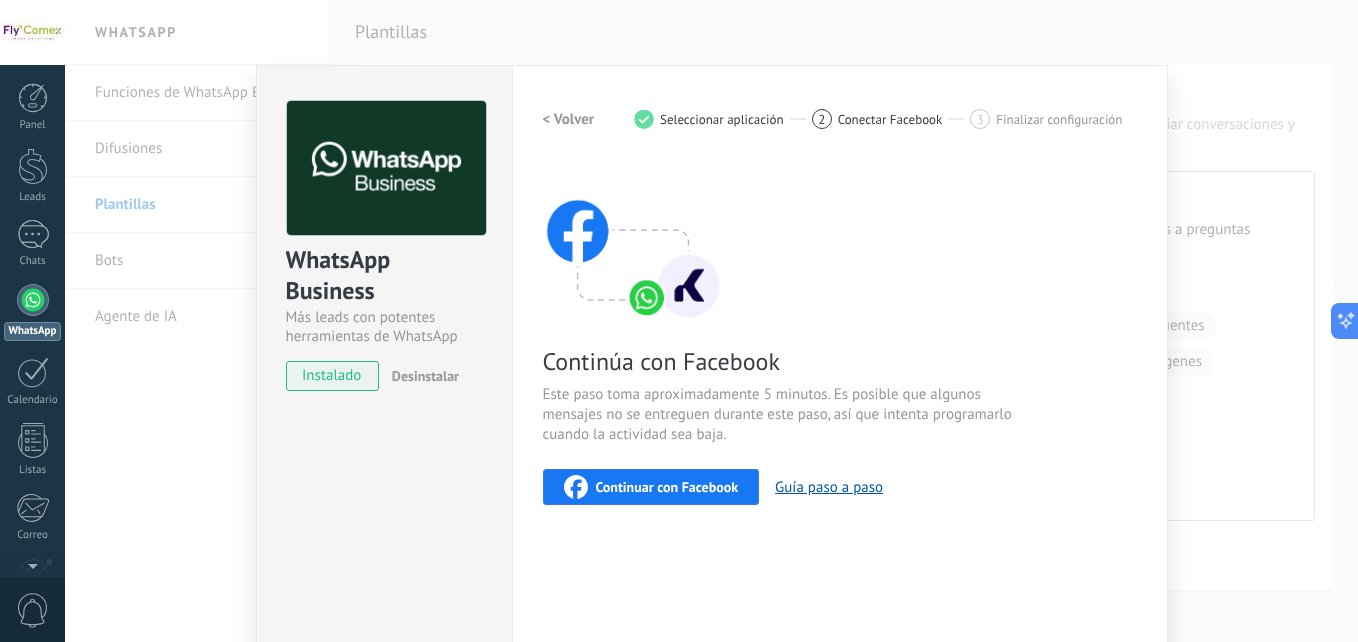 click on "Continuar con Facebook" at bounding box center (651, 487) 